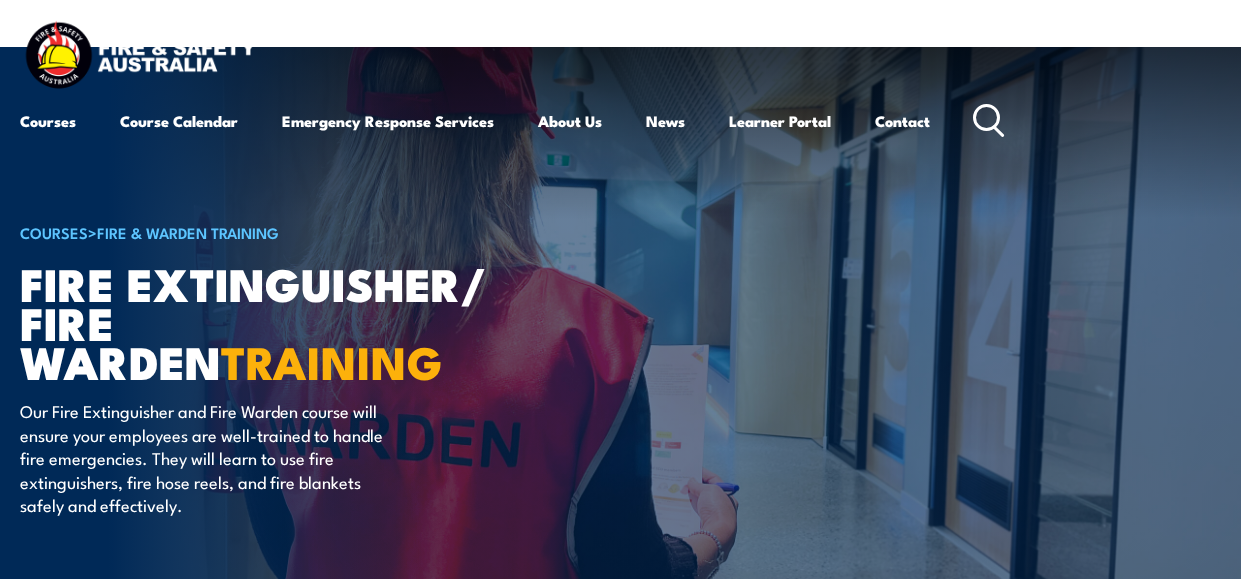 scroll, scrollTop: 0, scrollLeft: 0, axis: both 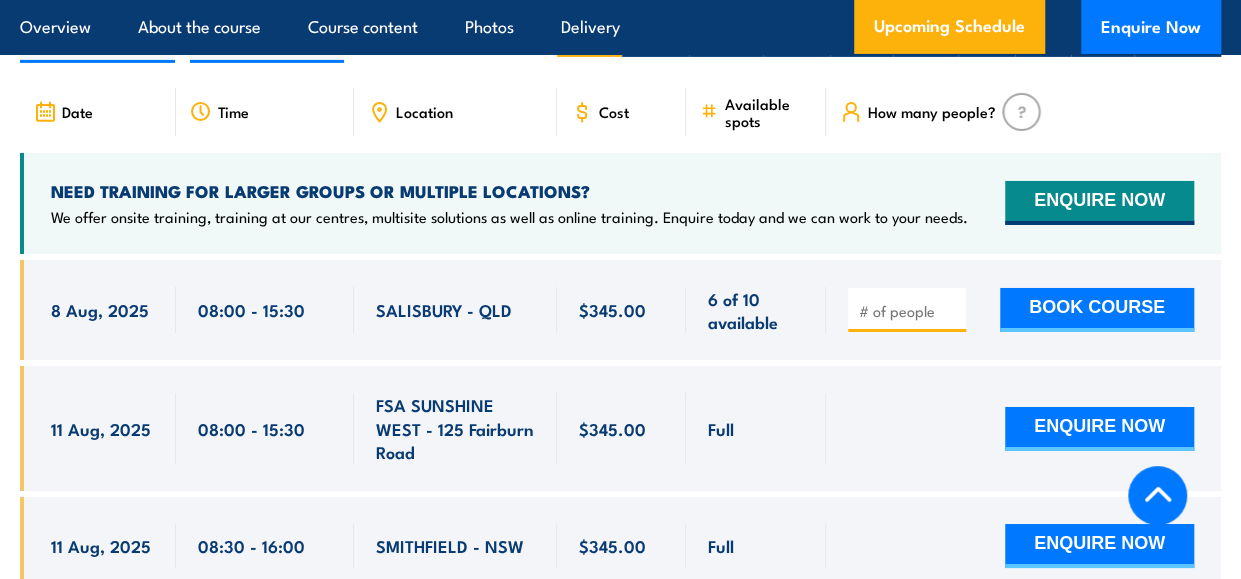 click on "NEED TRAINING FOR LARGER GROUPS OR MULTIPLE LOCATIONS?" at bounding box center (509, 191) 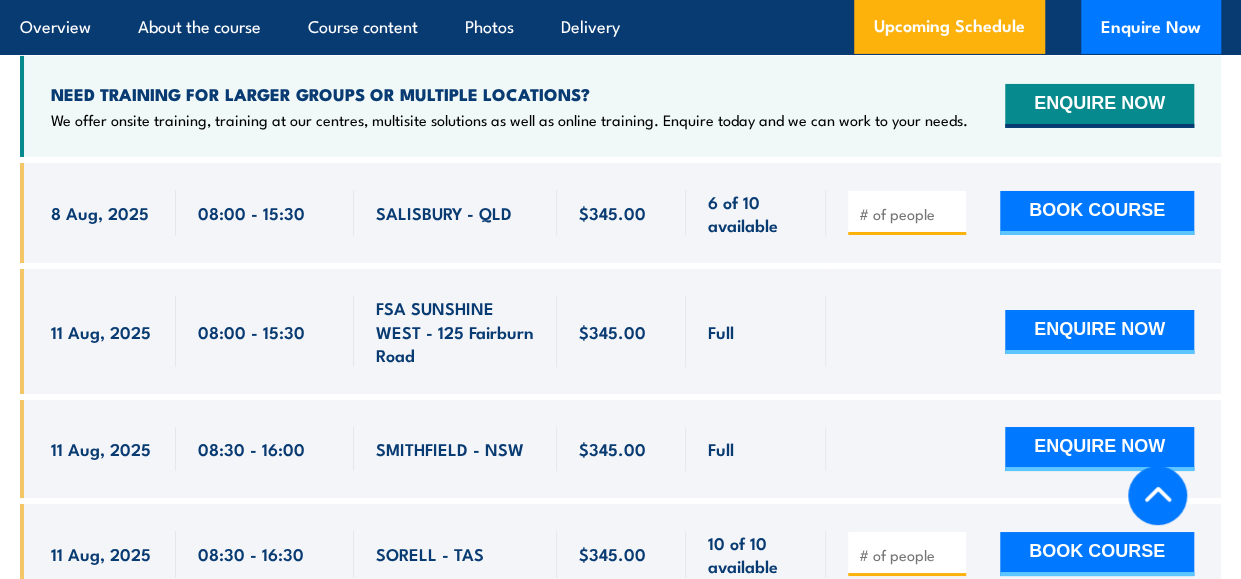 scroll, scrollTop: 3300, scrollLeft: 0, axis: vertical 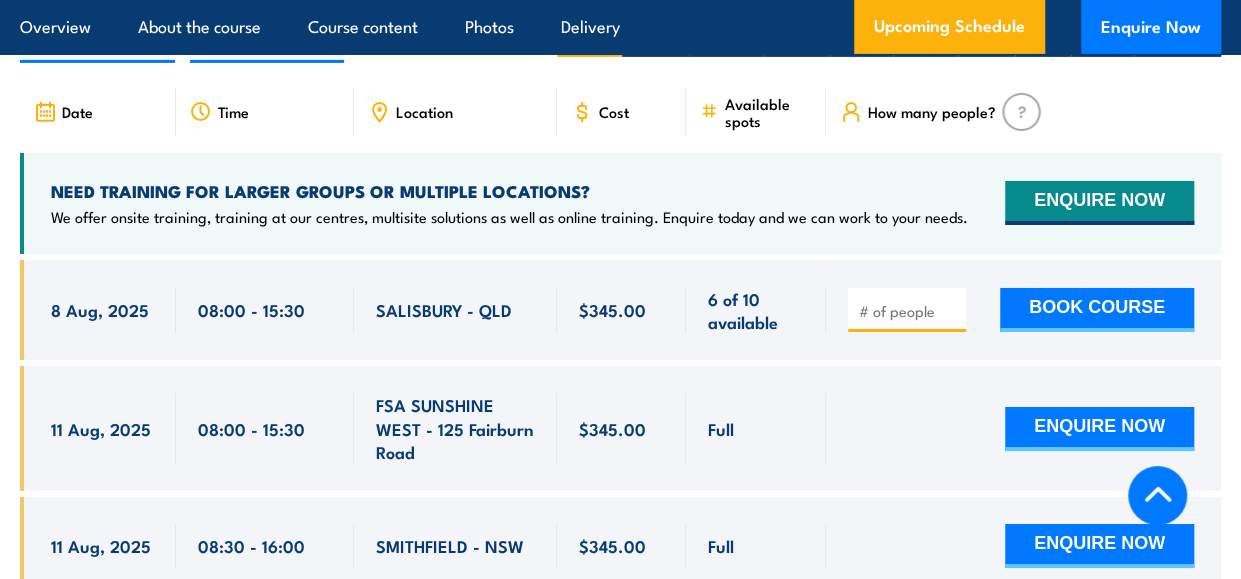 click at bounding box center [909, 311] 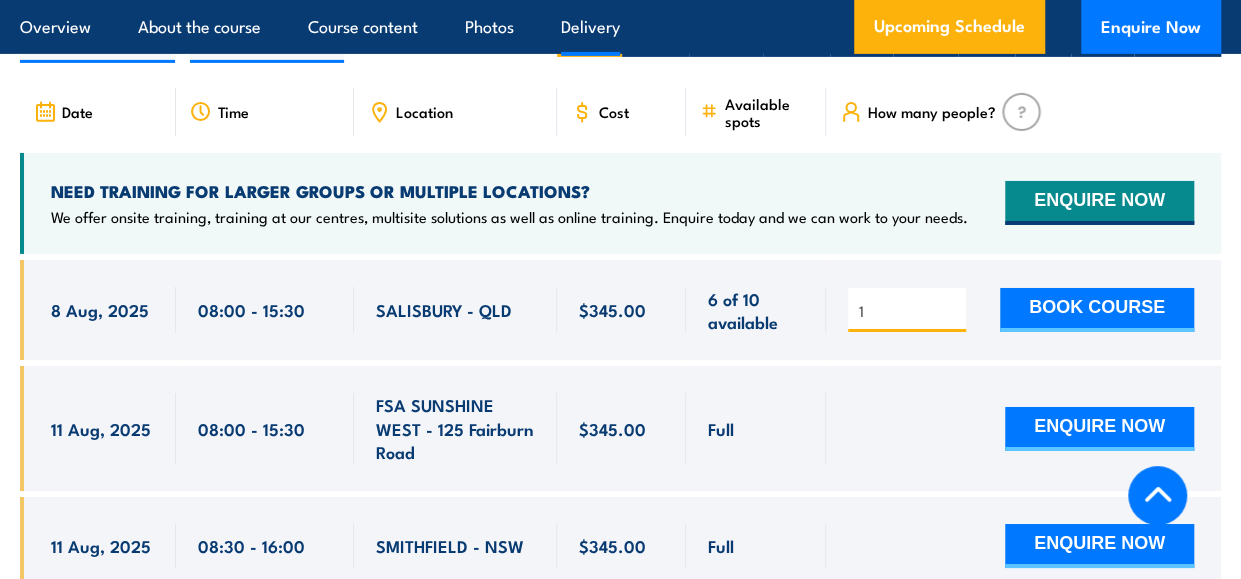 type on "1" 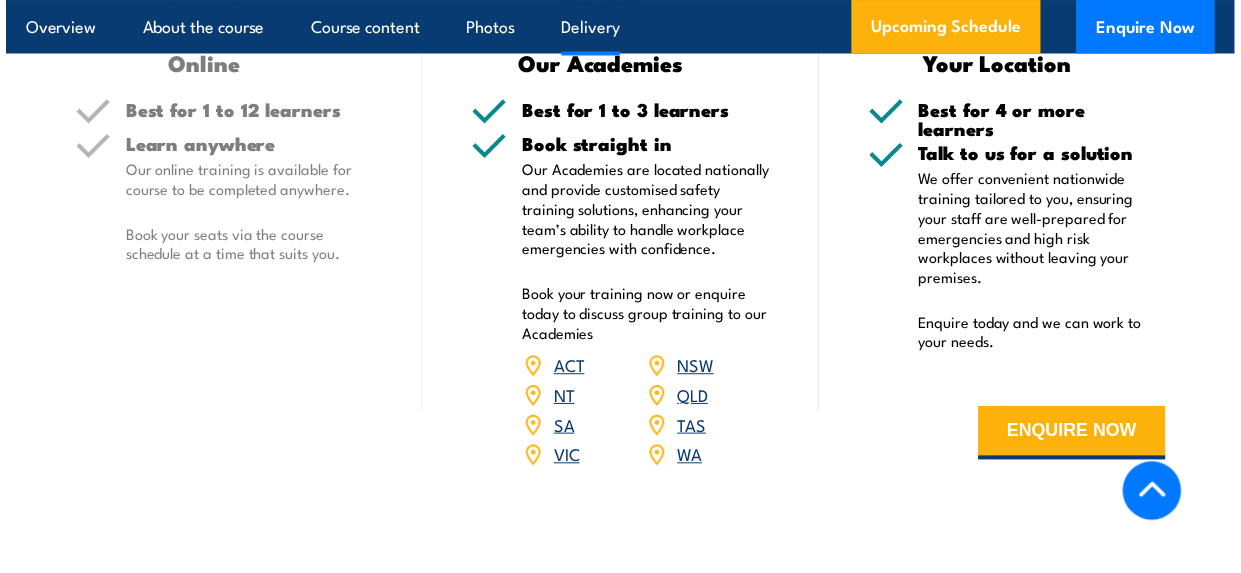 scroll, scrollTop: 2700, scrollLeft: 0, axis: vertical 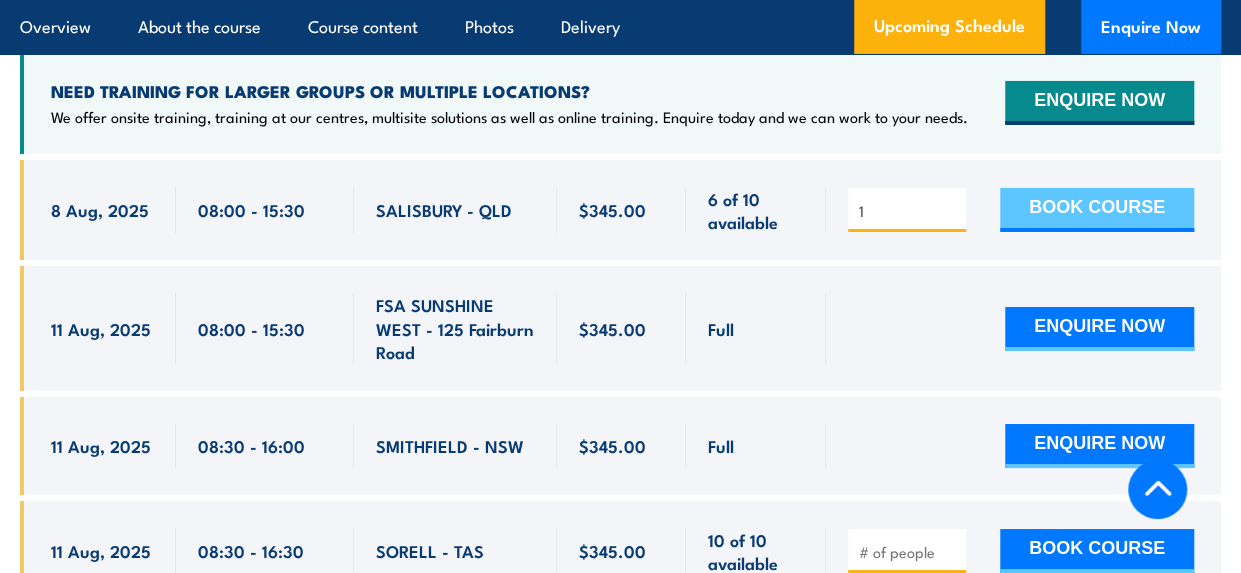 click on "BOOK COURSE" at bounding box center (1097, 210) 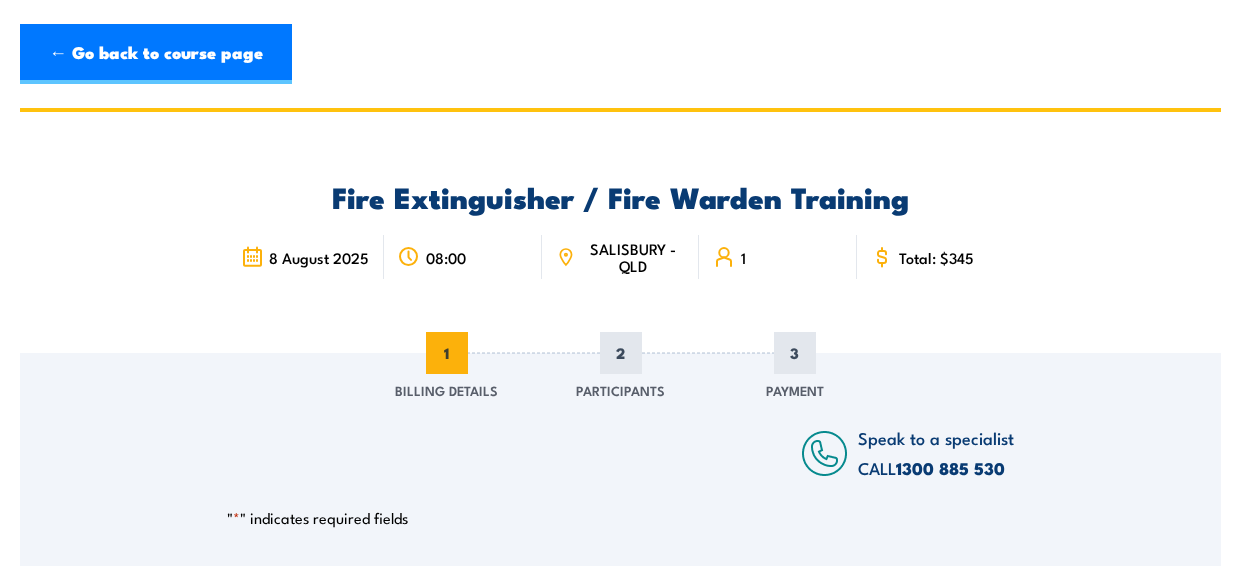 scroll, scrollTop: 0, scrollLeft: 0, axis: both 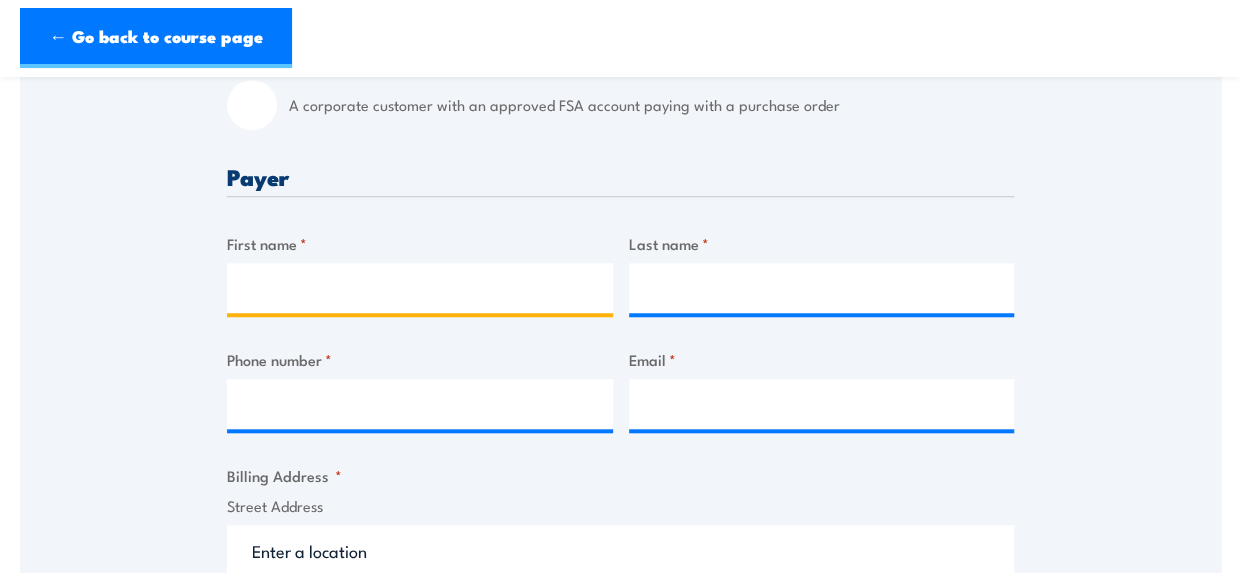 click on "First name *" at bounding box center [420, 288] 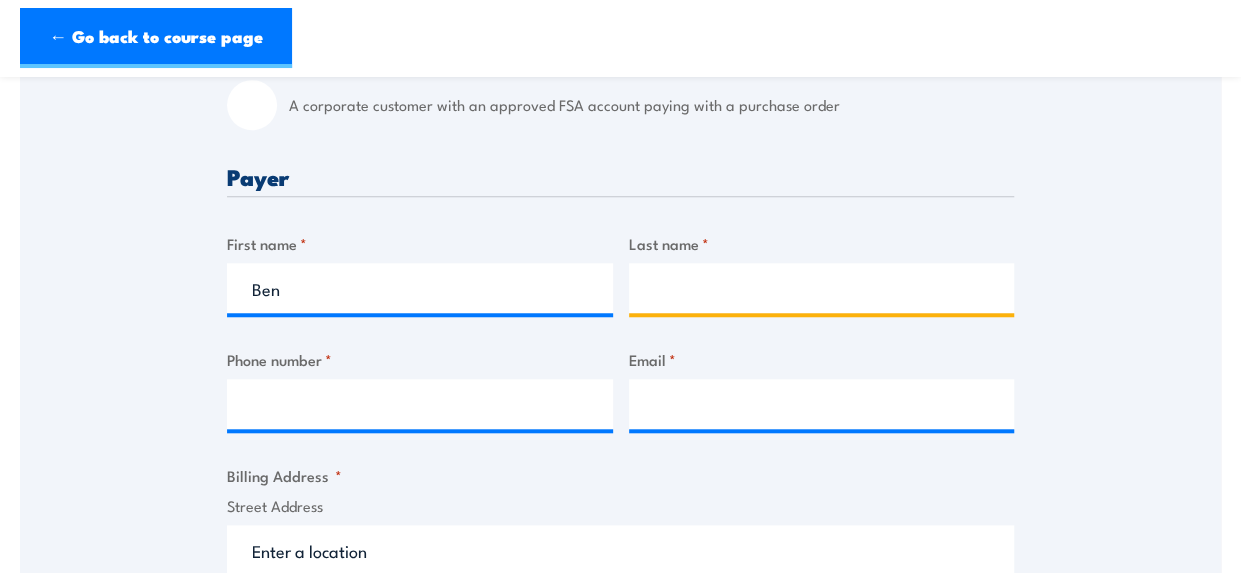 click on "Last name *" at bounding box center [822, 288] 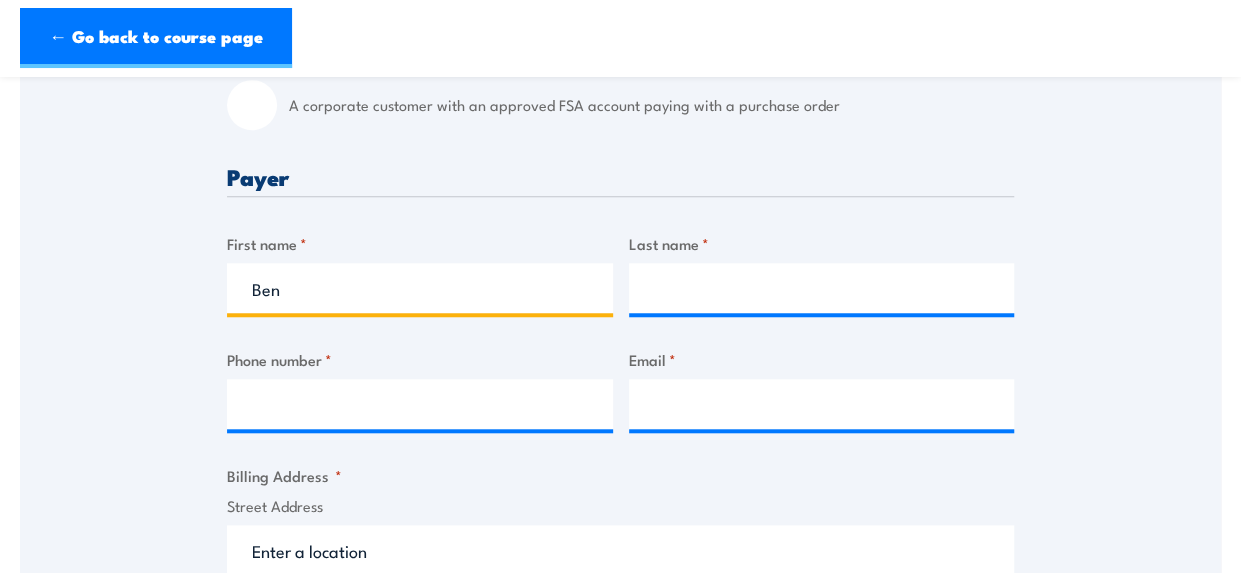 drag, startPoint x: 268, startPoint y: 301, endPoint x: 280, endPoint y: 299, distance: 12.165525 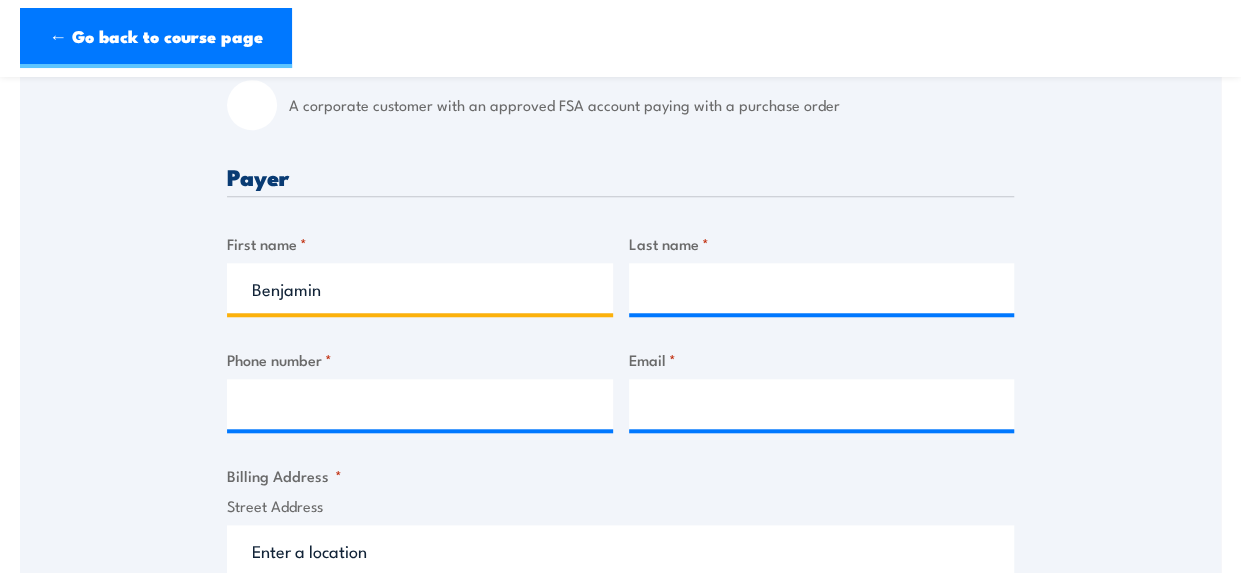 type on "Benjamin" 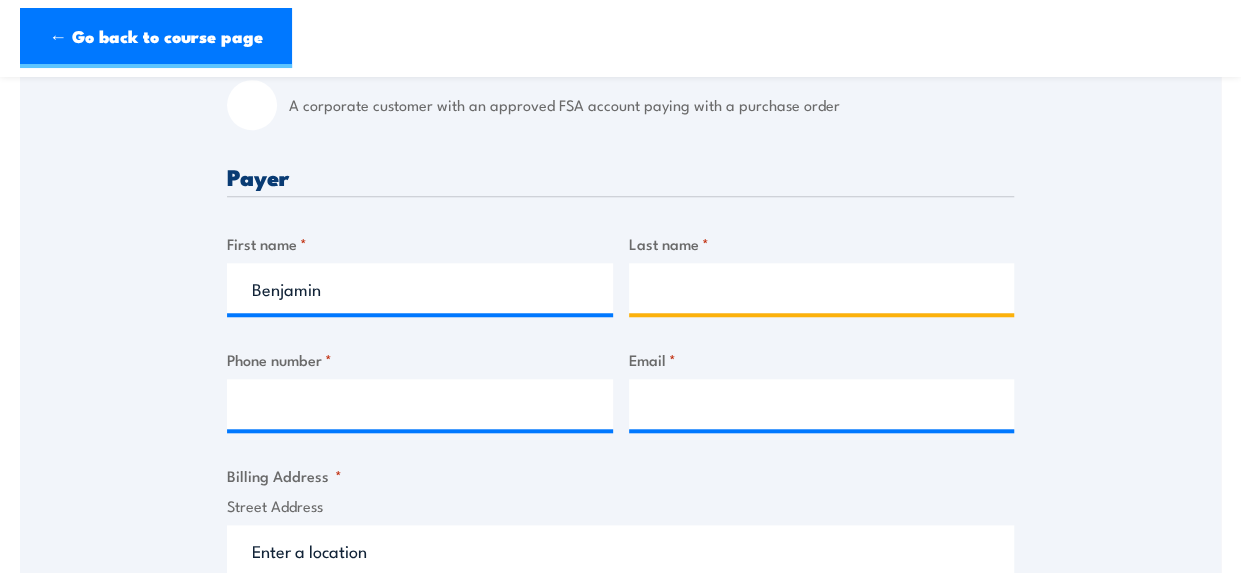 click on "Last name *" at bounding box center [822, 288] 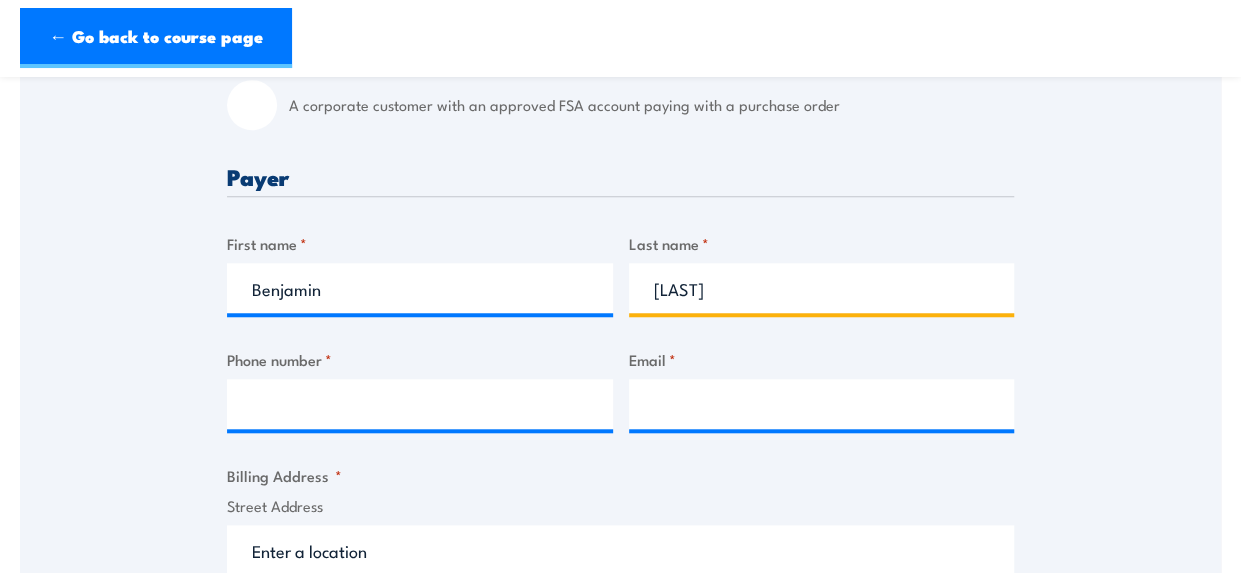 type on "Norris" 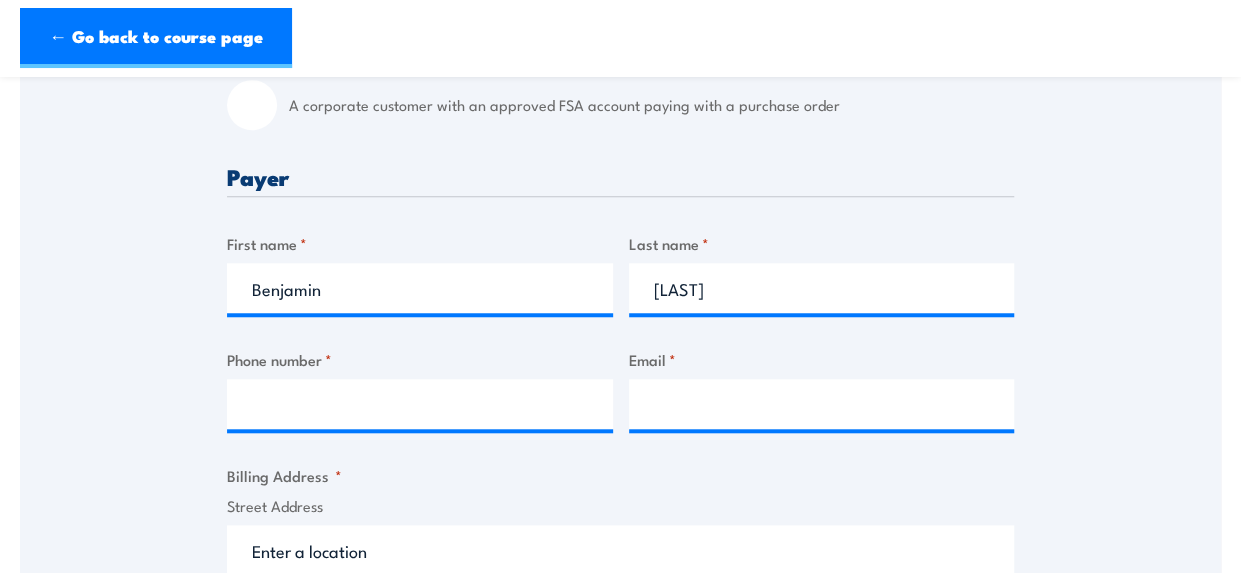 drag, startPoint x: 350, startPoint y: 442, endPoint x: 358, endPoint y: 419, distance: 24.351591 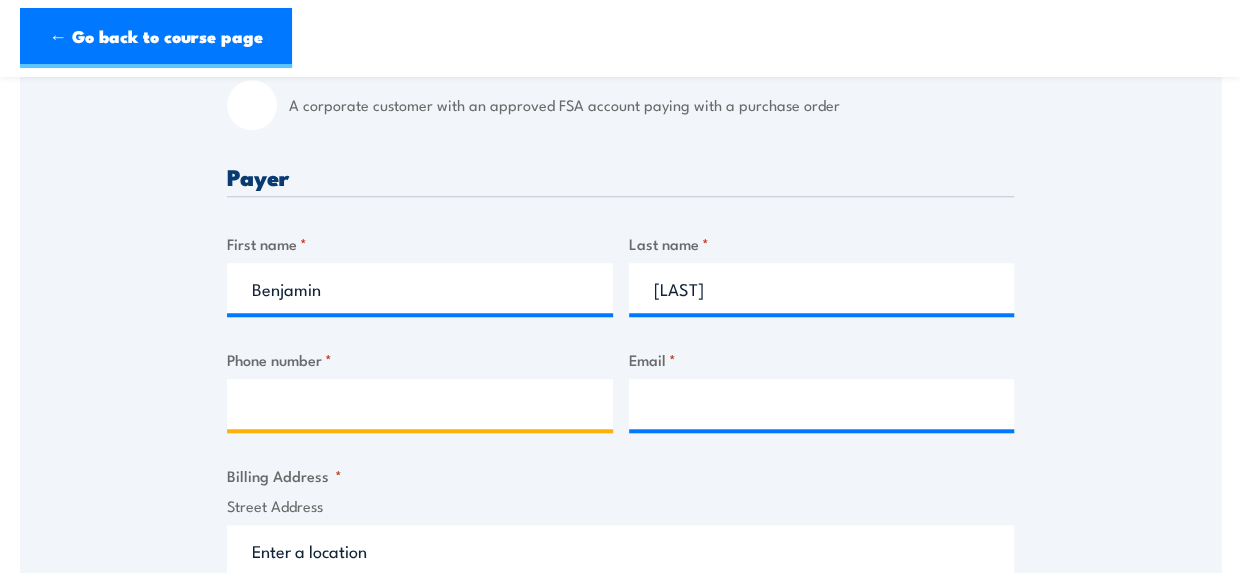 click on "Phone number *" at bounding box center (420, 404) 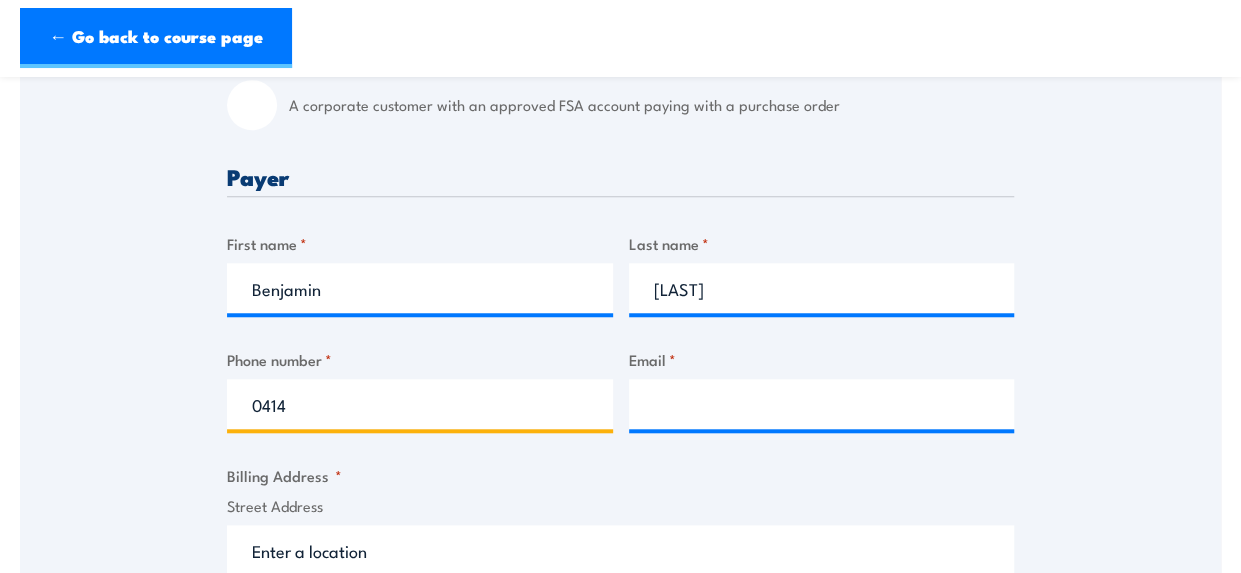 type on "0414308195" 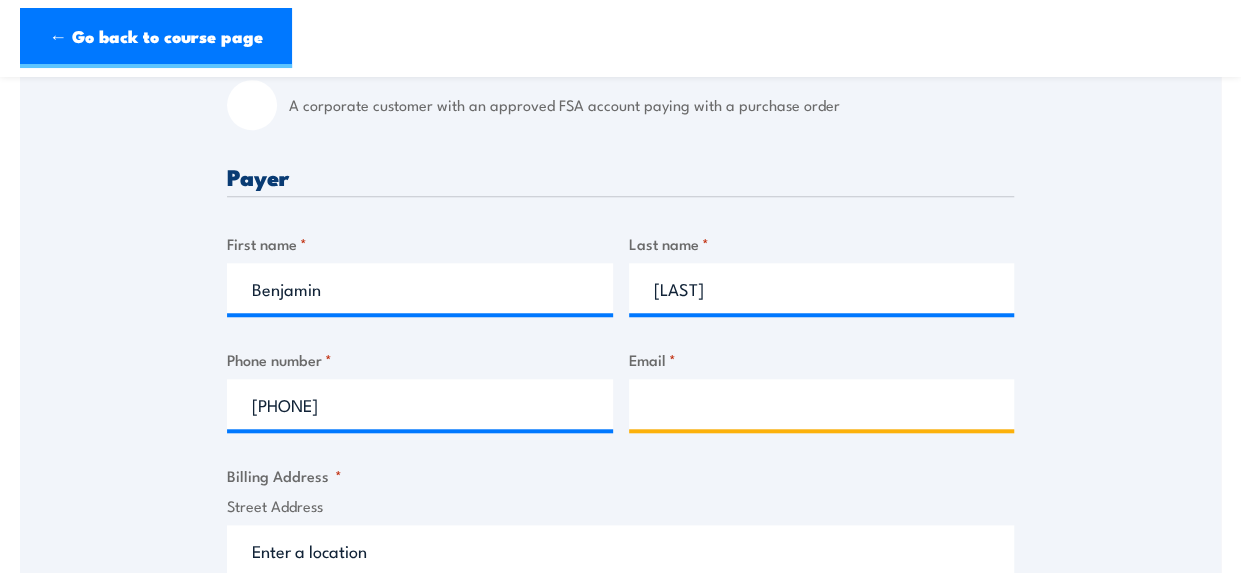 click on "Email *" at bounding box center (822, 404) 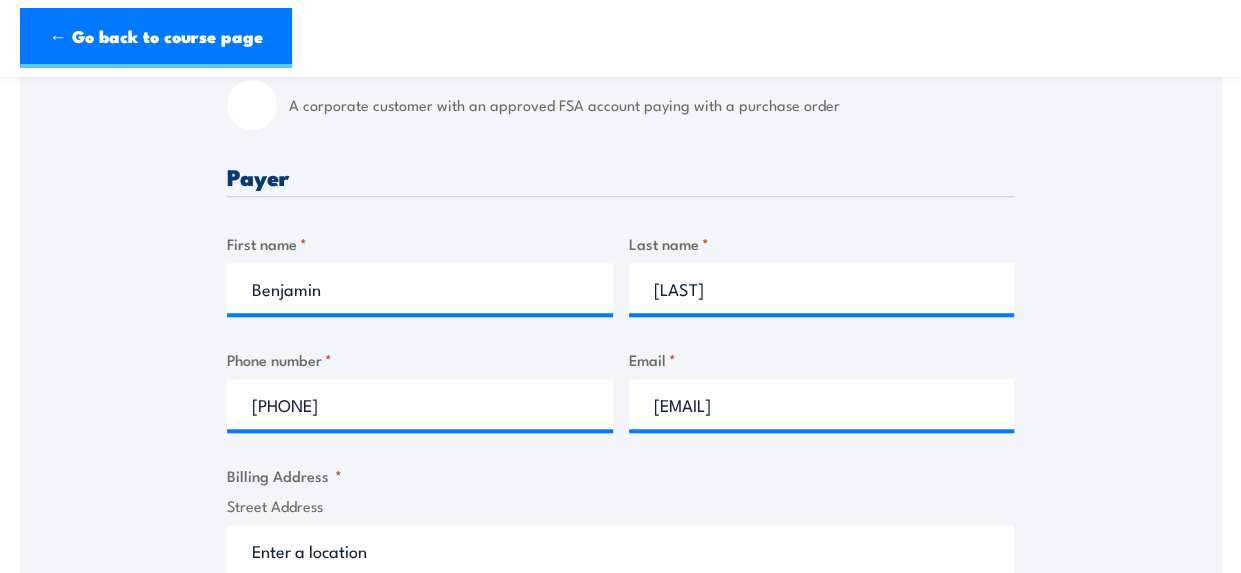 click on "Billing Address *
Street Address
Address Line 2
City
State / Province / Region
ZIP / Postal Code
Country
Afghanistan Albania Algeria American Samoa Andorra Angola Anguilla Antarctica Antigua and Barbuda Argentina Armenia Aruba Australia Austria Azerbaijan Bahamas Bahrain Bangladesh Barbados Belarus" at bounding box center [620, 659] 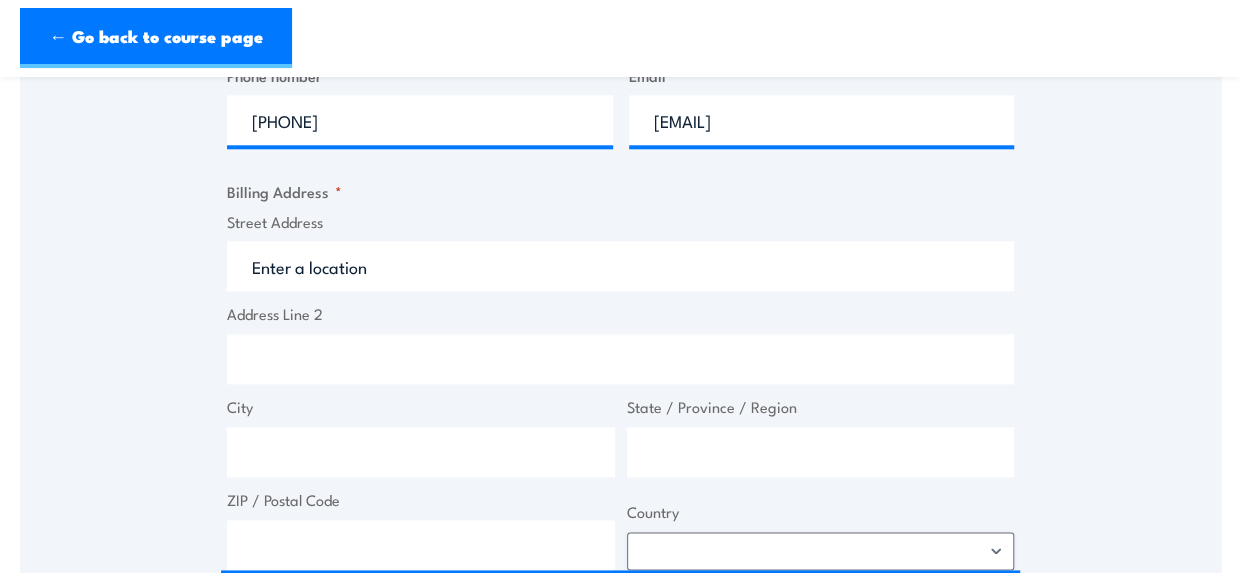 scroll, scrollTop: 1000, scrollLeft: 0, axis: vertical 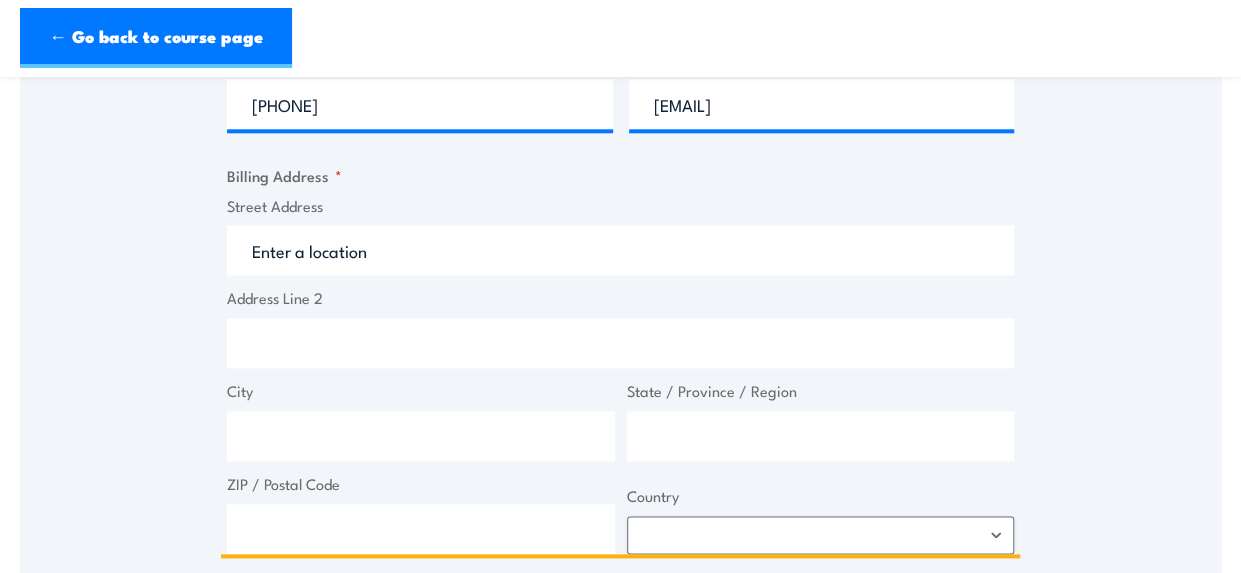 click on "Street Address" at bounding box center [620, 250] 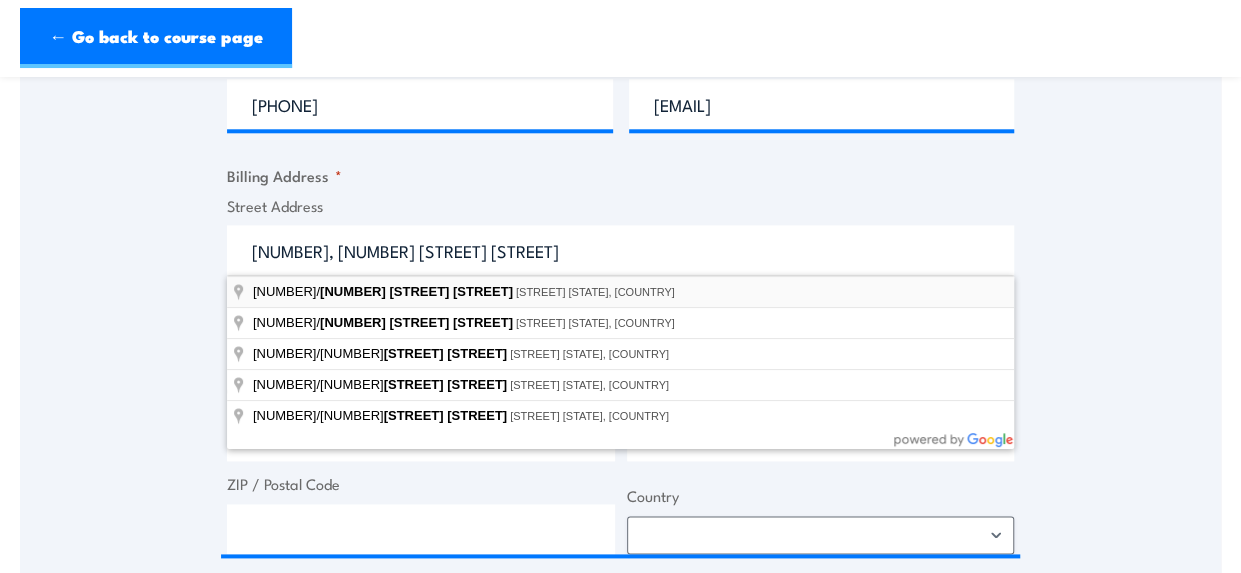 type on "302/116 Annie Street, New Farm QLD, Australia" 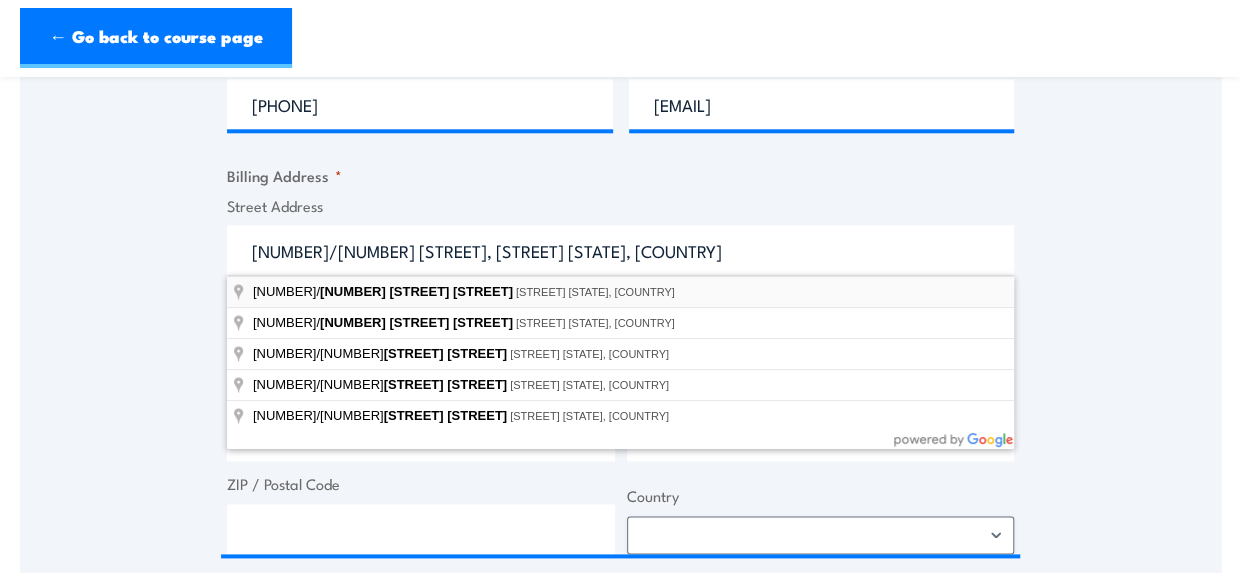 type on "116 Annie St" 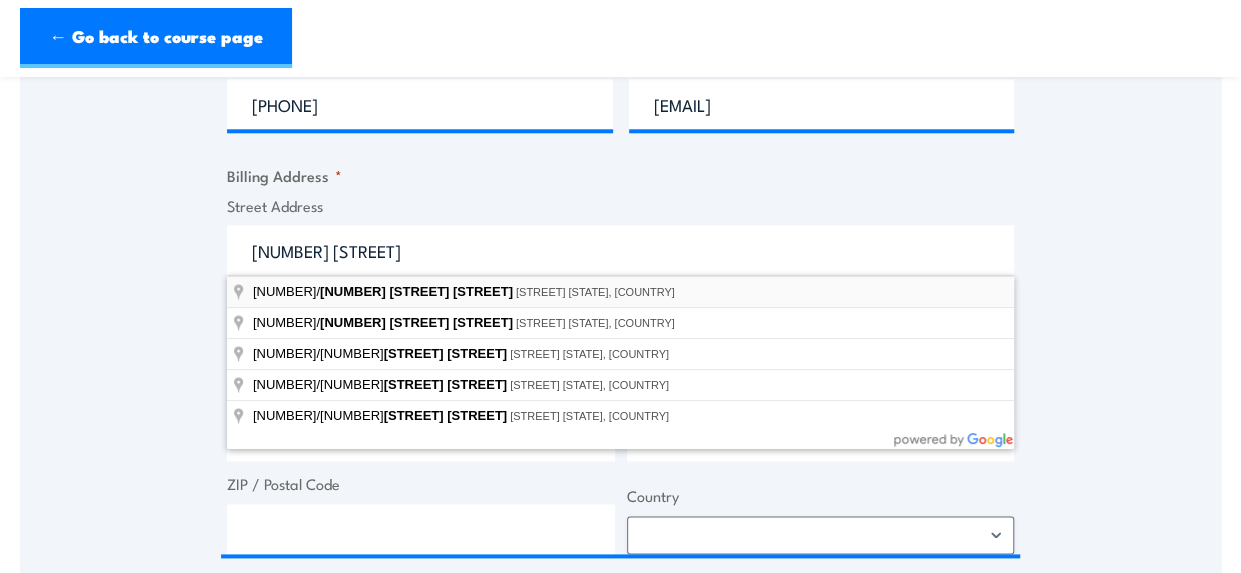 type on "New Farm" 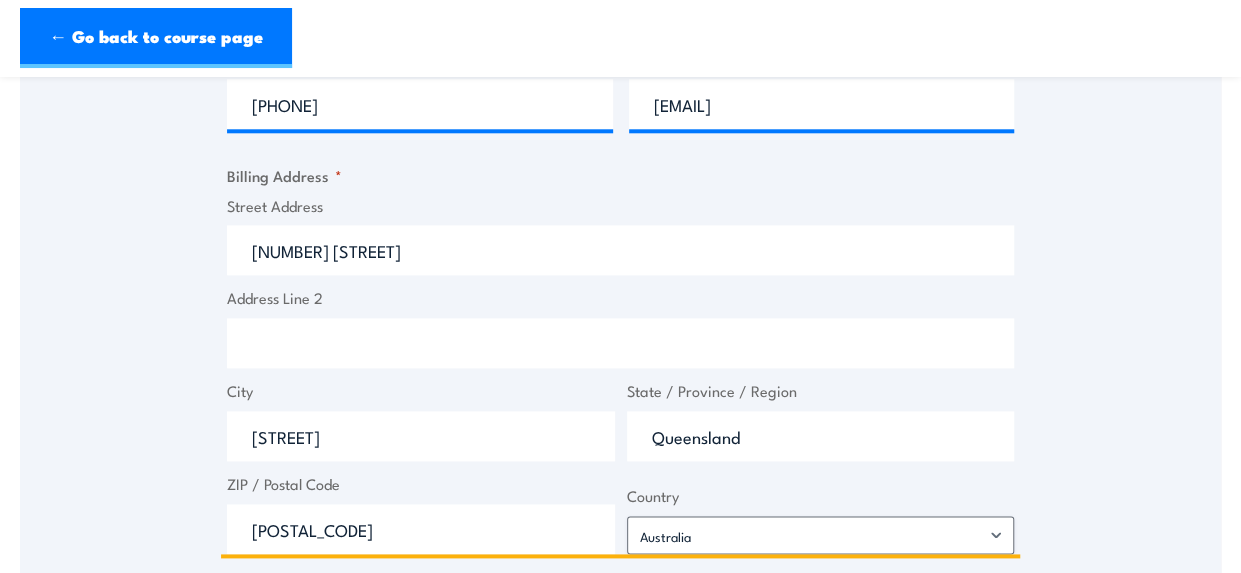 click on "116 Annie St" at bounding box center [620, 250] 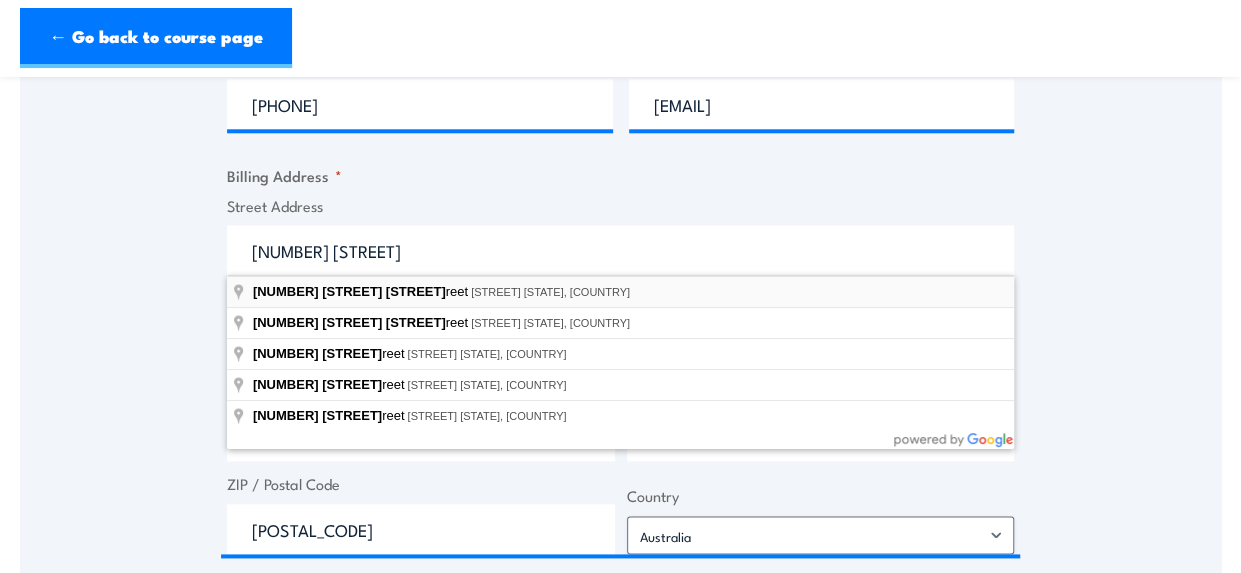 type on "116 Annie Street, New Farm QLD, Australia" 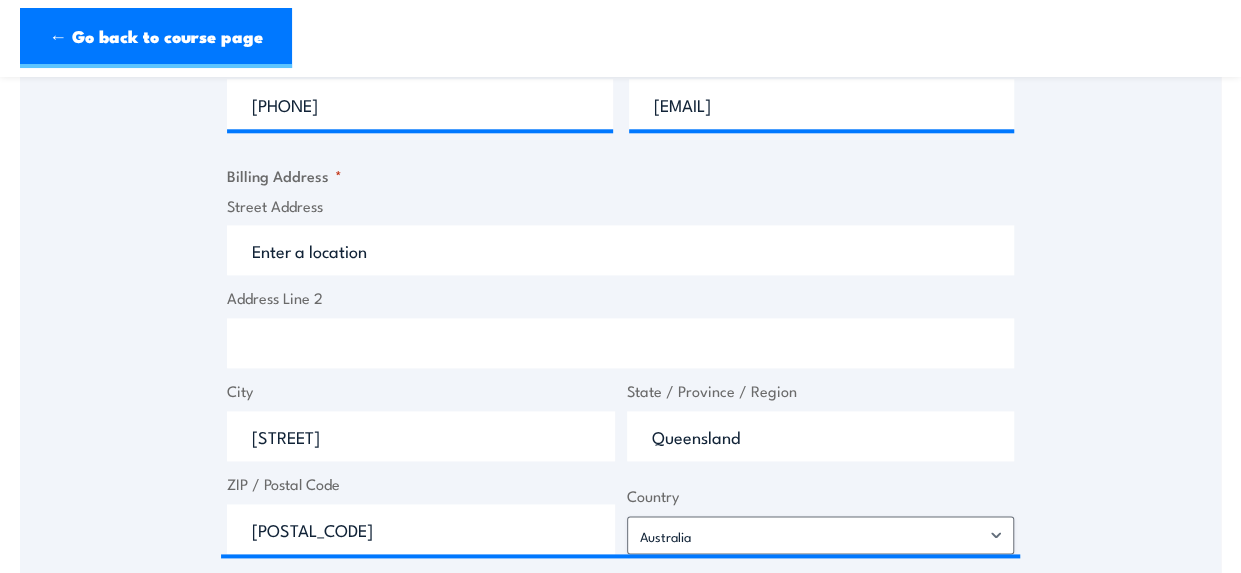 type on "116 Annie St" 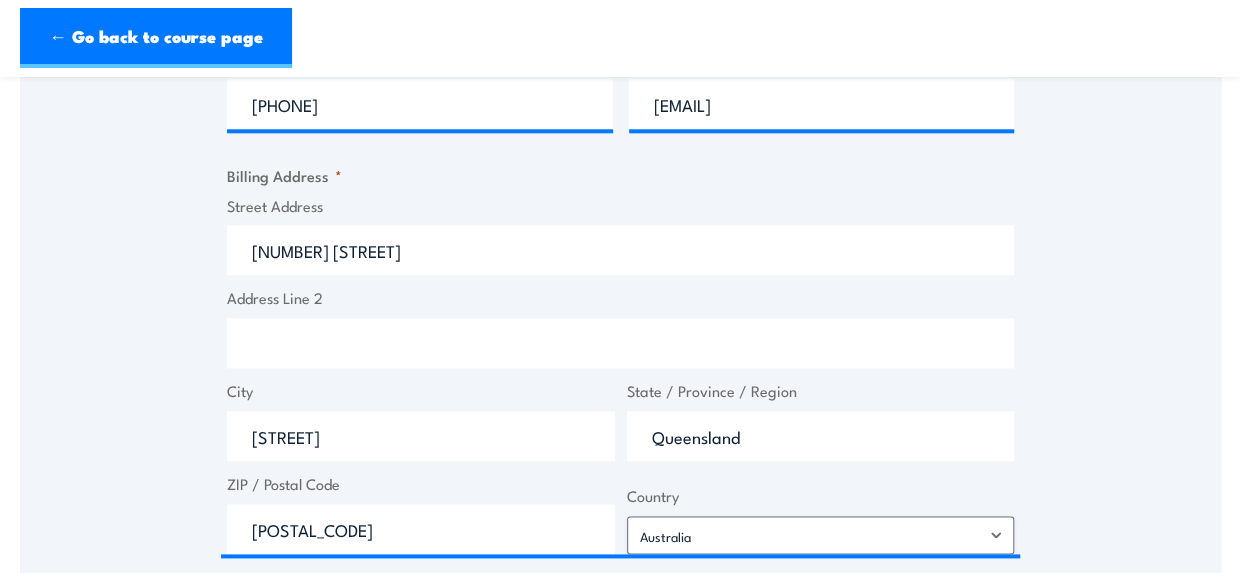 click on "Speak to a specialist
CALL  1300 885 530
CALL  1300 885 530
" * " indicates required fields
1 Billing Details 2 Participants 3 Payment
Billing details I am enroling as: *
An individual (I am paying for this myself)
A corporate customer paying with a credit card
*" at bounding box center (620, 218) 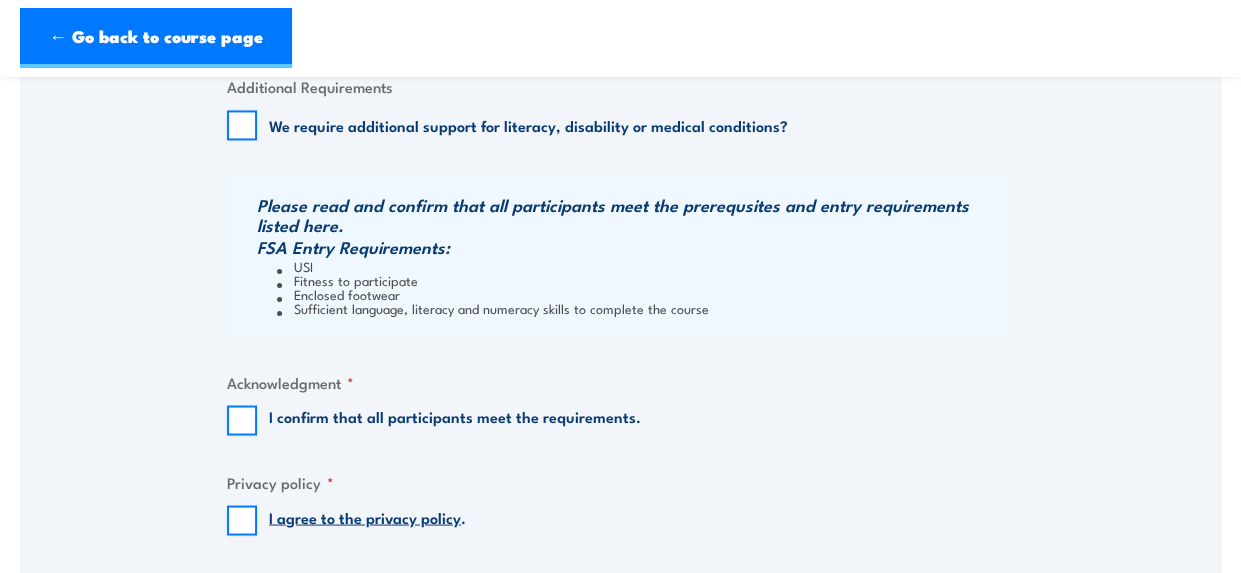 scroll, scrollTop: 1600, scrollLeft: 0, axis: vertical 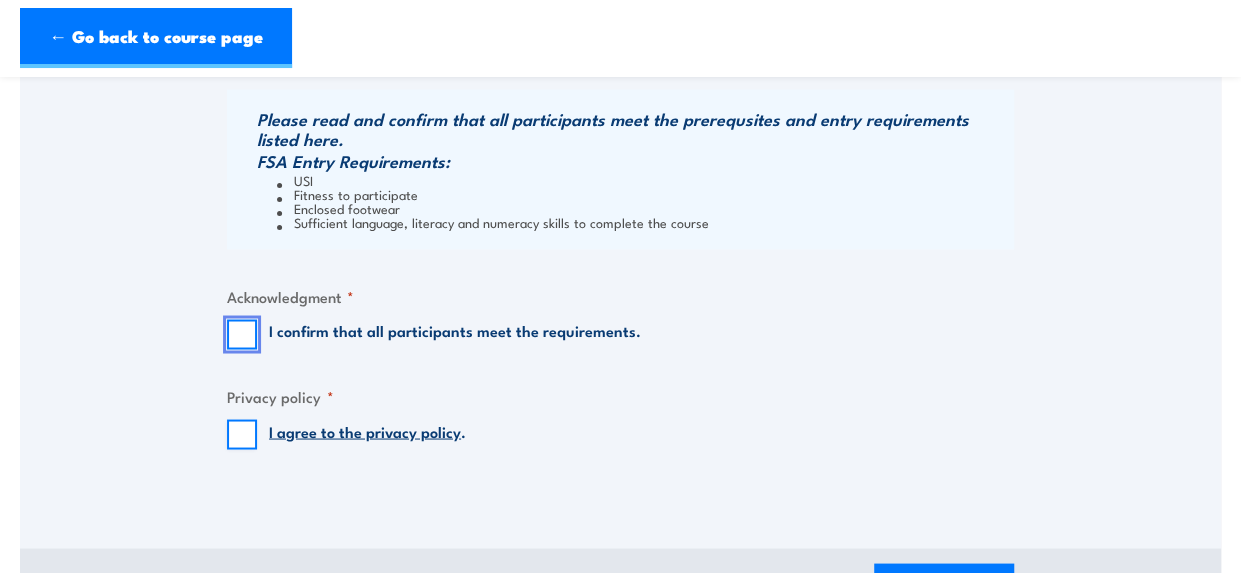 click on "I confirm that all participants meet the requirements." at bounding box center (242, 334) 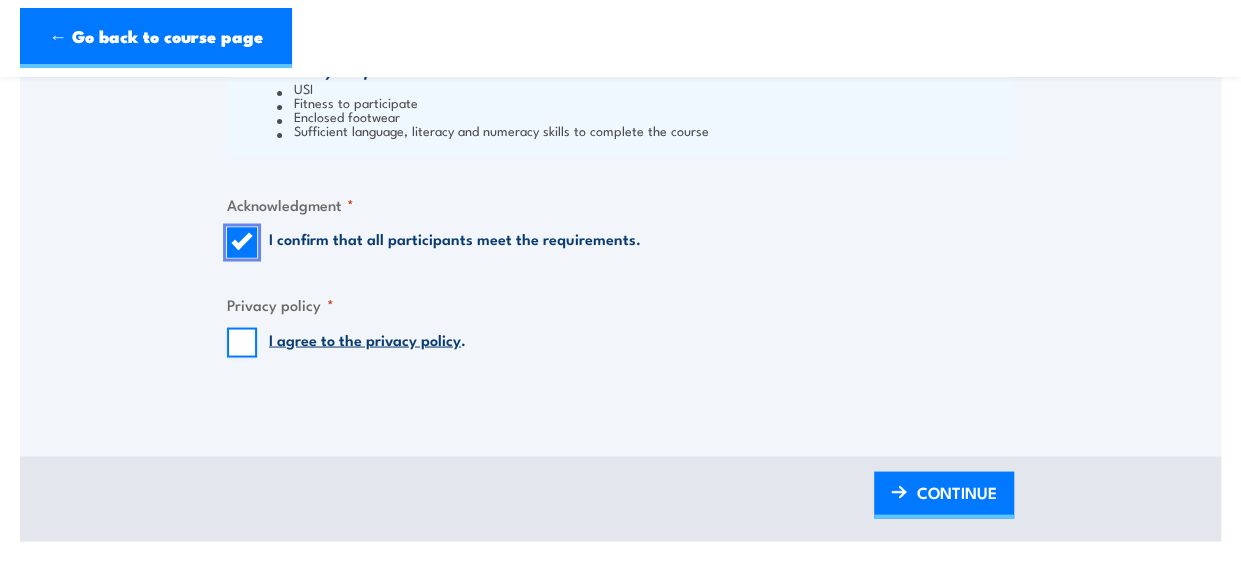 scroll, scrollTop: 1800, scrollLeft: 0, axis: vertical 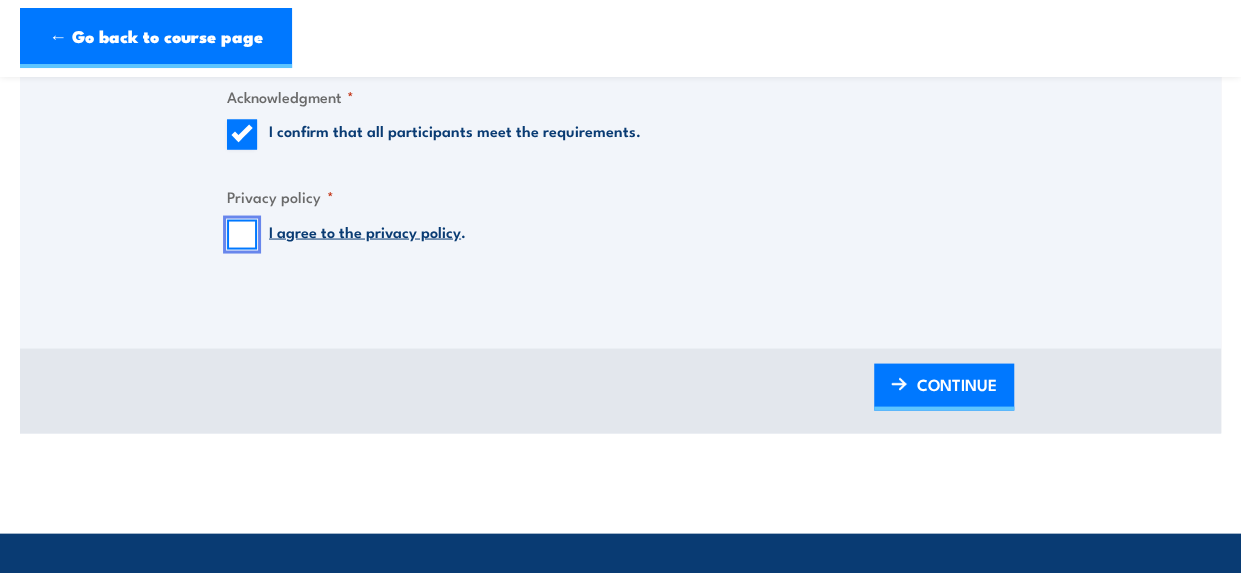 click on "I agree to the privacy policy ." at bounding box center (242, 234) 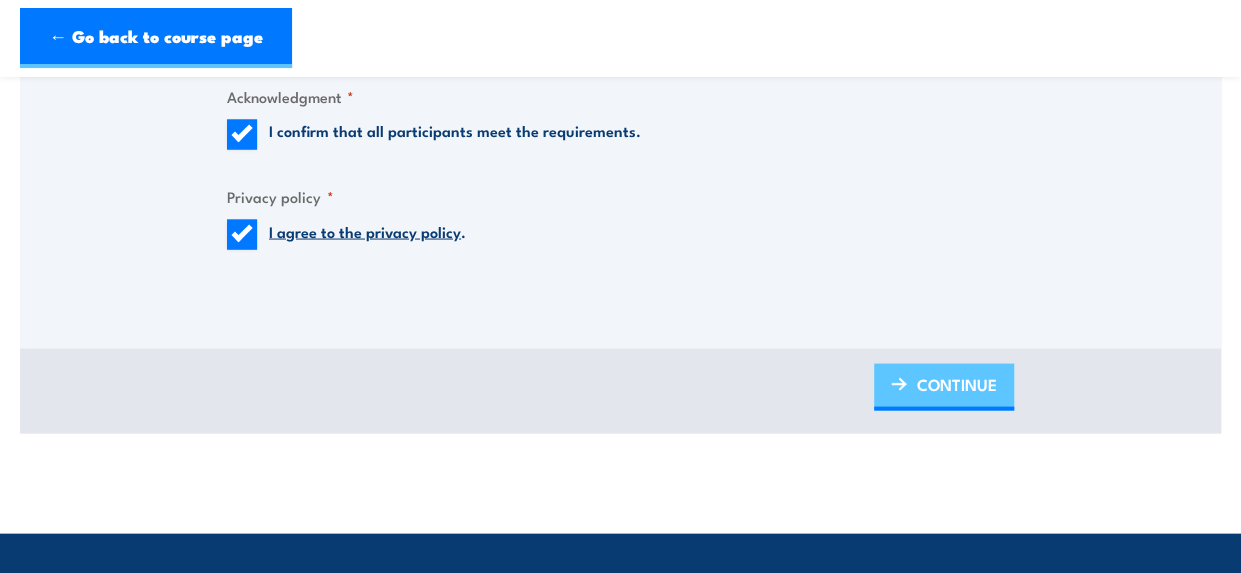 click on "CONTINUE" at bounding box center (957, 383) 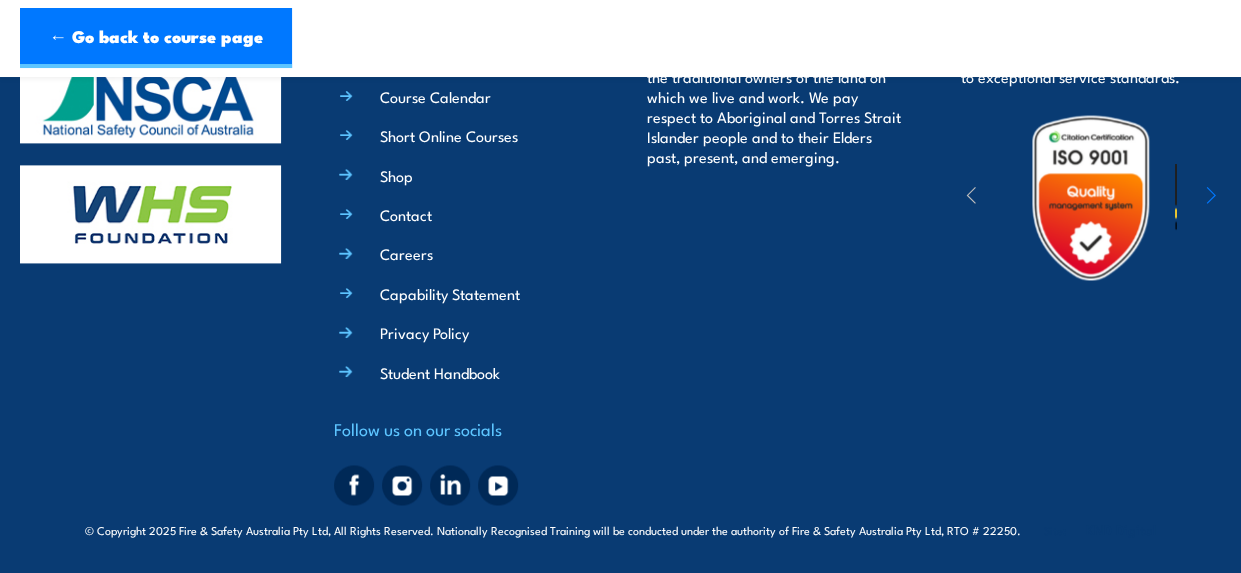 scroll, scrollTop: 1292, scrollLeft: 0, axis: vertical 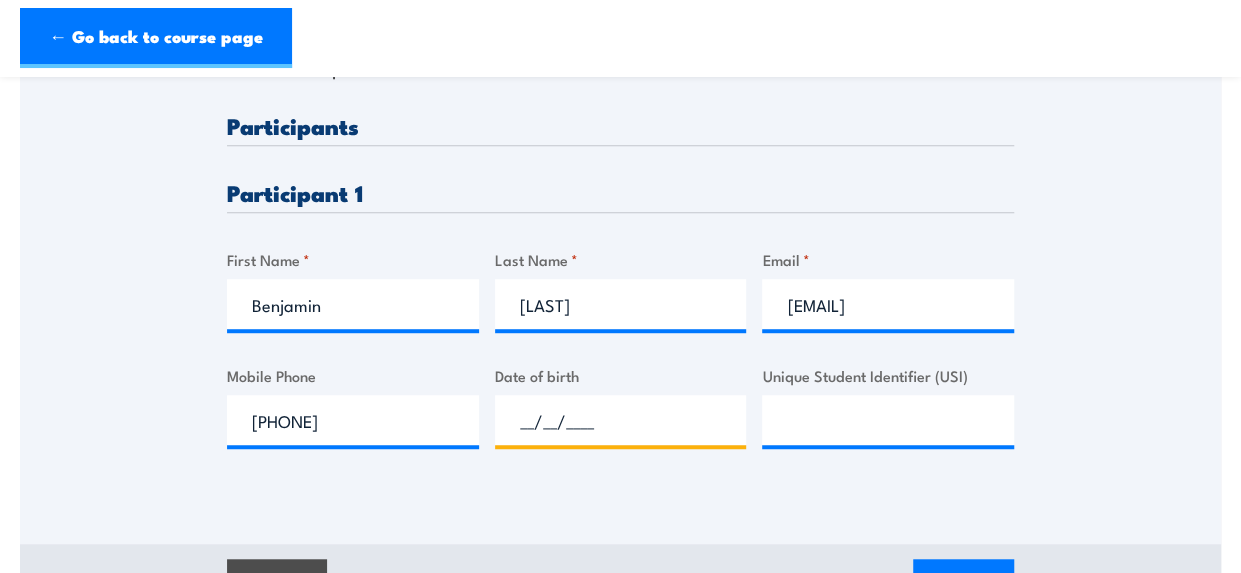 click on "__/__/____" at bounding box center [621, 420] 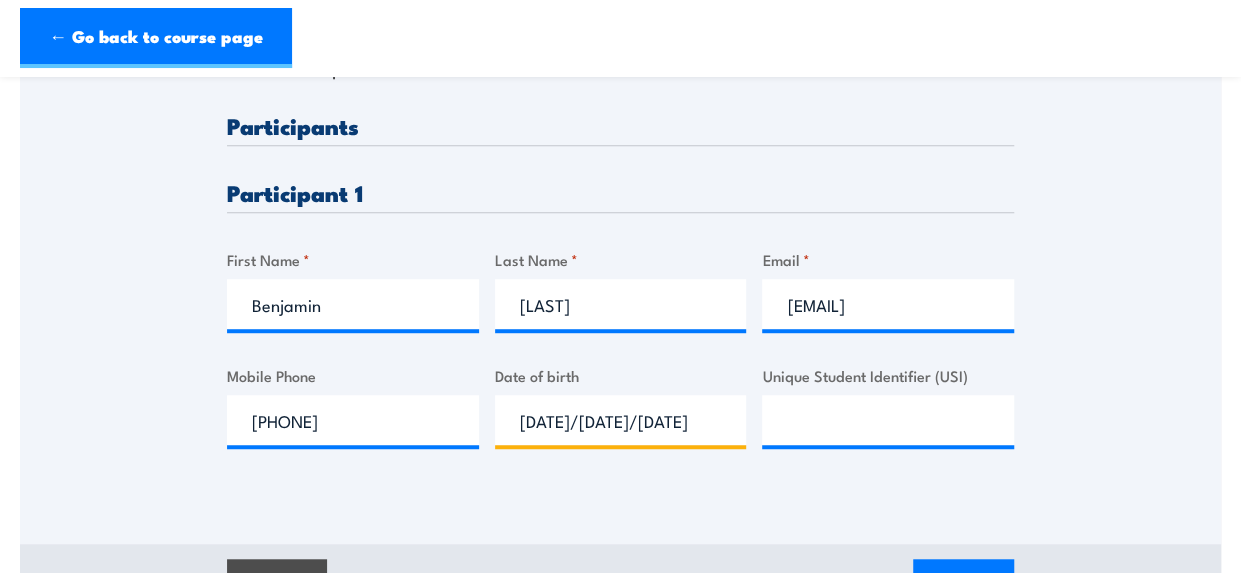 type on "28/03/1995" 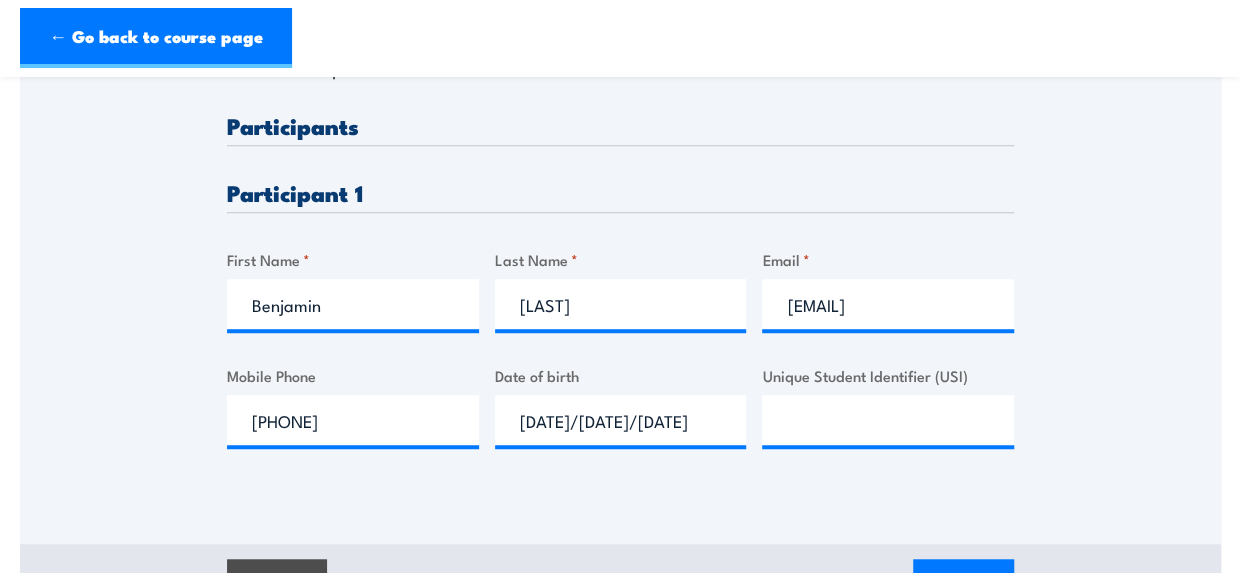 click on "Please provide names and contact details for each of the participants below.  Note: If you are a booking agent and not a participant, please change “Participant 1” to the appropriate details of the attendee.
Speak to a specialist
CALL  1300 885 530
CALL  1300 885 530
" * " indicates required fields
1 Billing Details 2 Participants 3 Payment *" at bounding box center (620, 166) 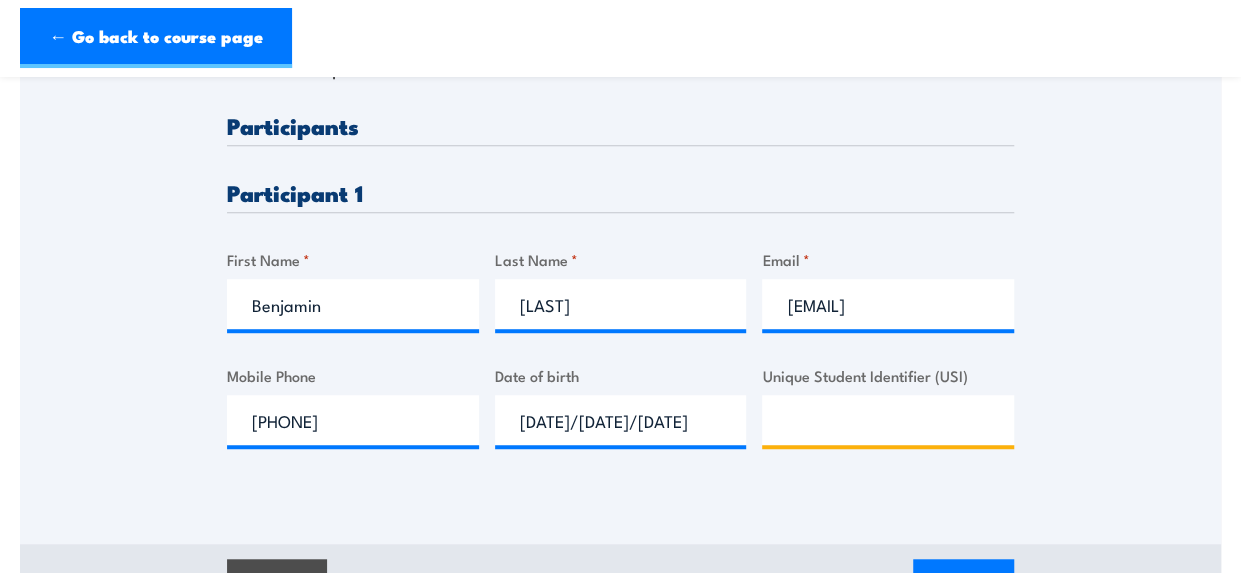 click on "Unique Student Identifier (USI)" at bounding box center [888, 420] 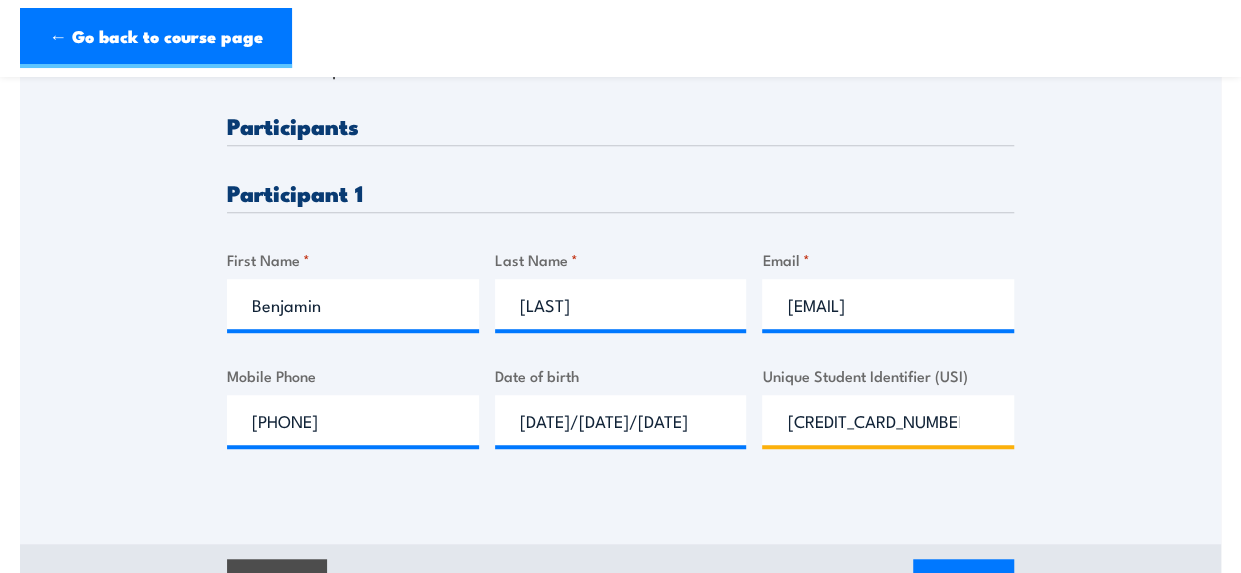 type on "GG9FT4NLBT" 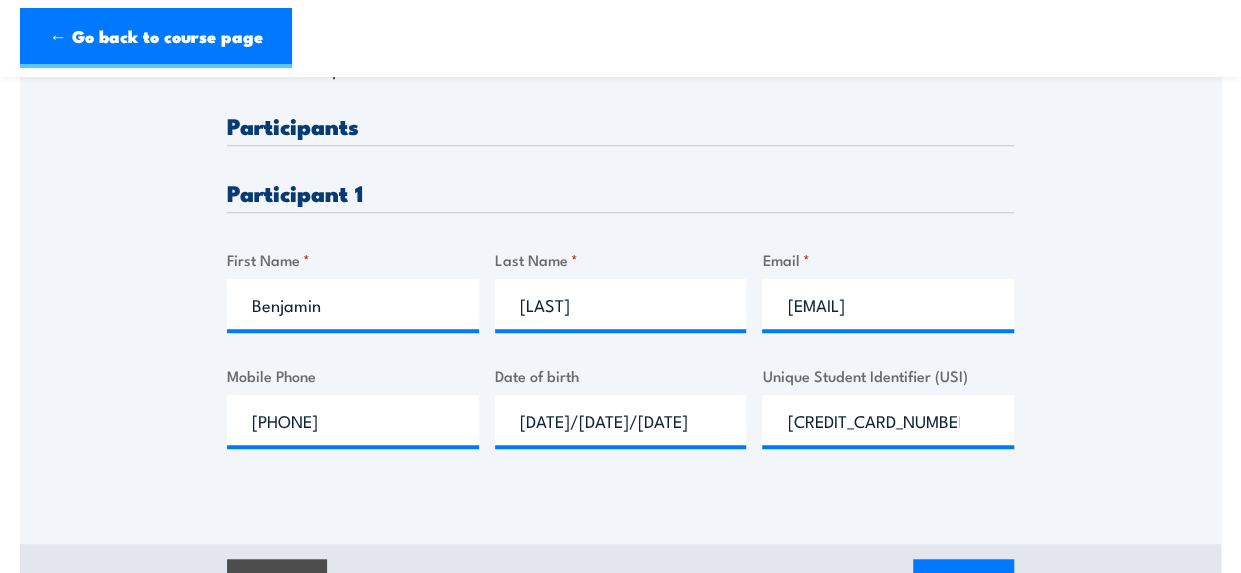 click on "Please provide names and contact details for each of the participants below.  Note: If you are a booking agent and not a participant, please change “Participant 1” to the appropriate details of the attendee.
Speak to a specialist
CALL  1300 885 530
CALL  1300 885 530
" * " indicates required fields
1 Billing Details 2 Participants 3 Payment *" at bounding box center [620, 166] 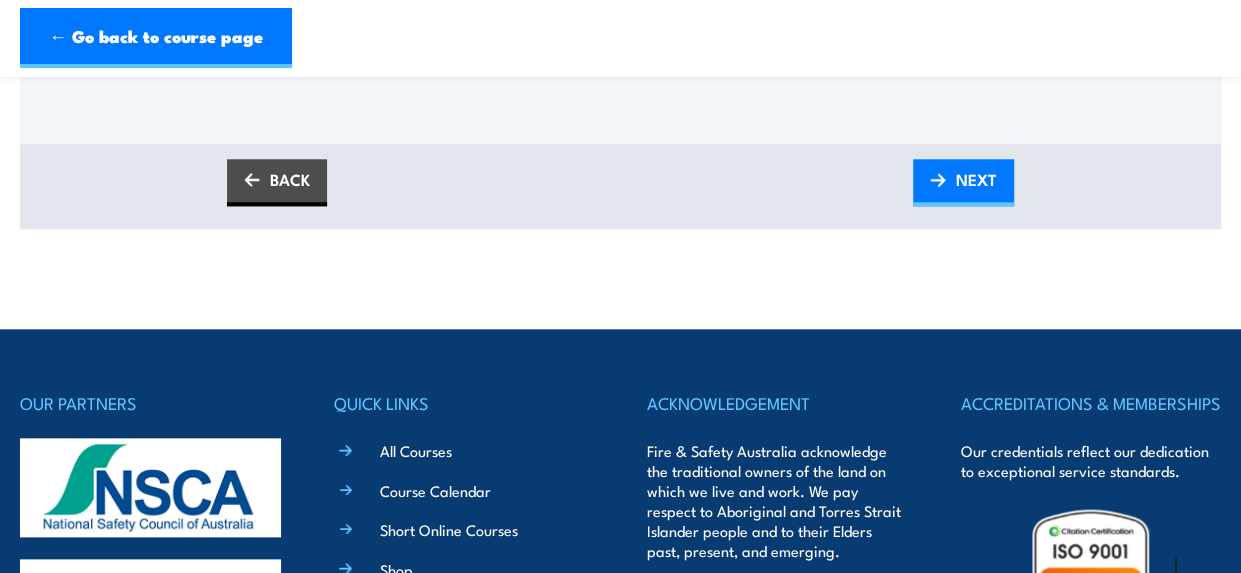 scroll, scrollTop: 700, scrollLeft: 0, axis: vertical 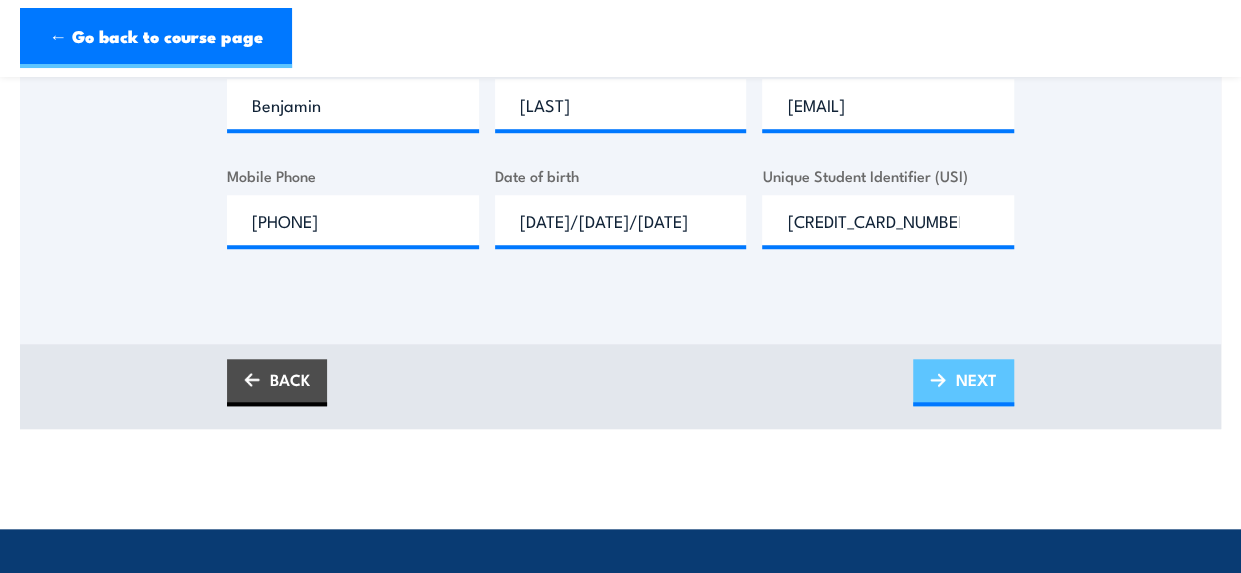 click on "NEXT" at bounding box center [963, 382] 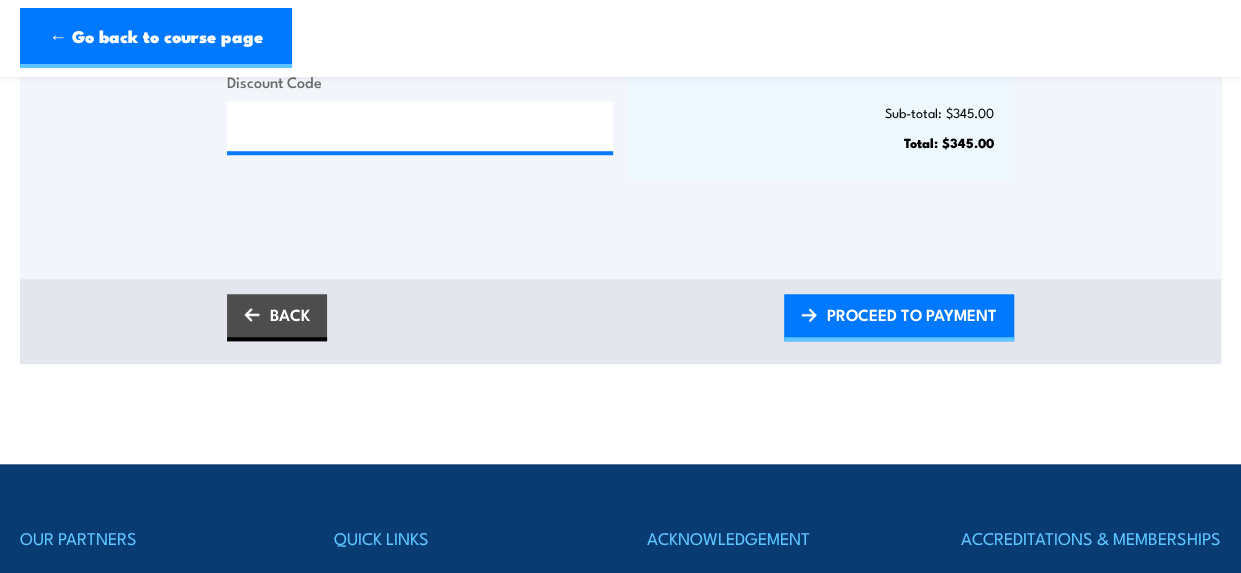 scroll, scrollTop: 502, scrollLeft: 0, axis: vertical 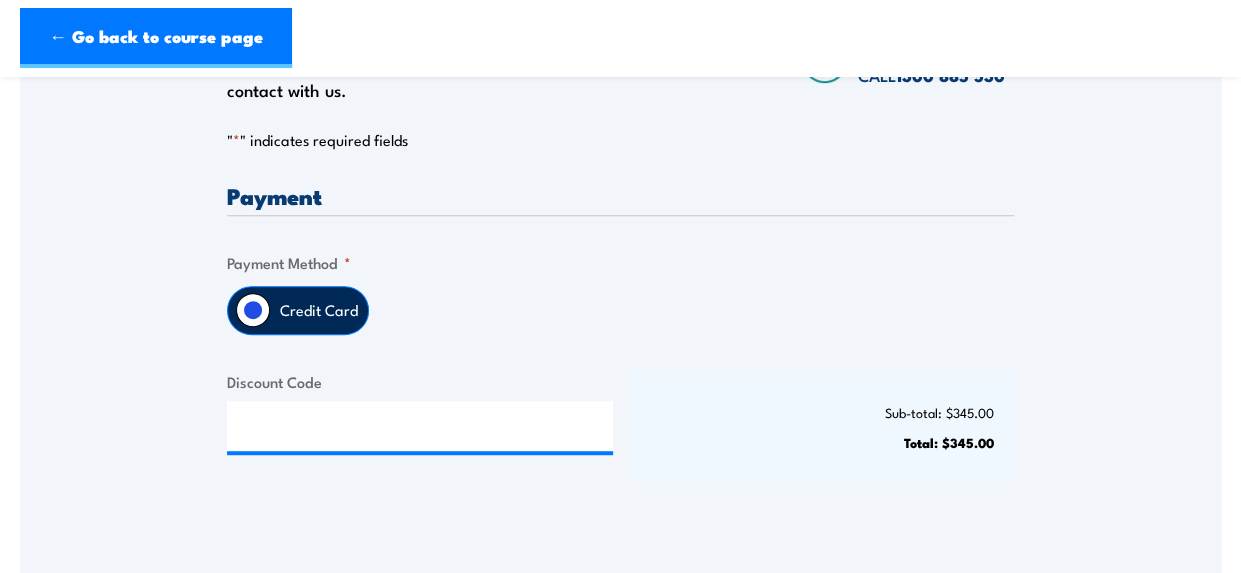 click on "Credit Card" at bounding box center (253, 310) 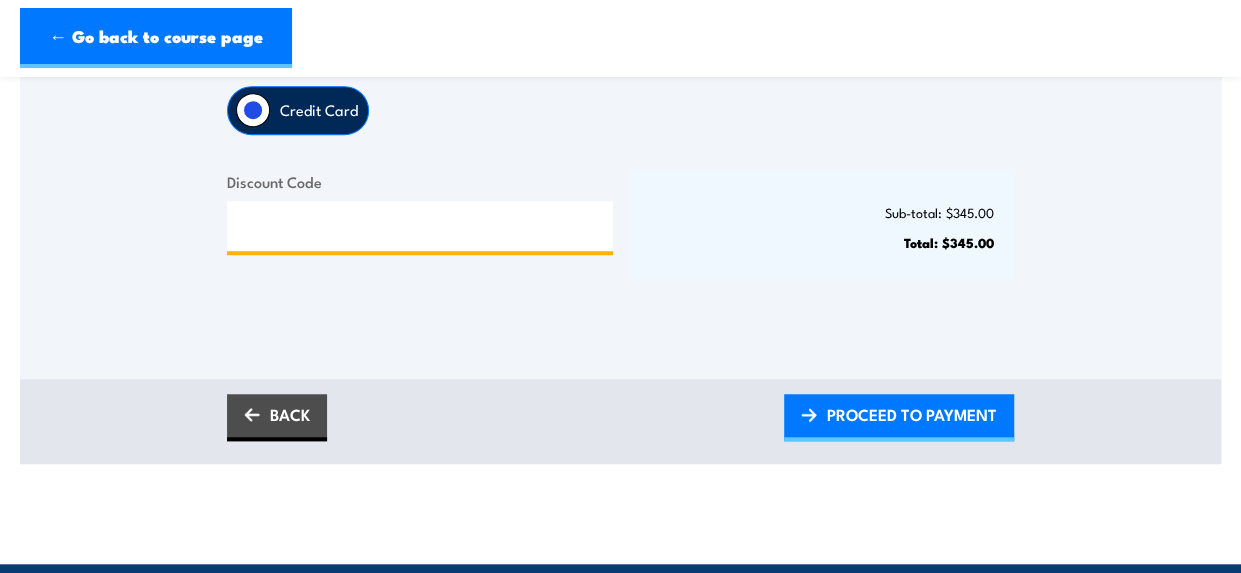 click on "Discount Code" at bounding box center (420, 226) 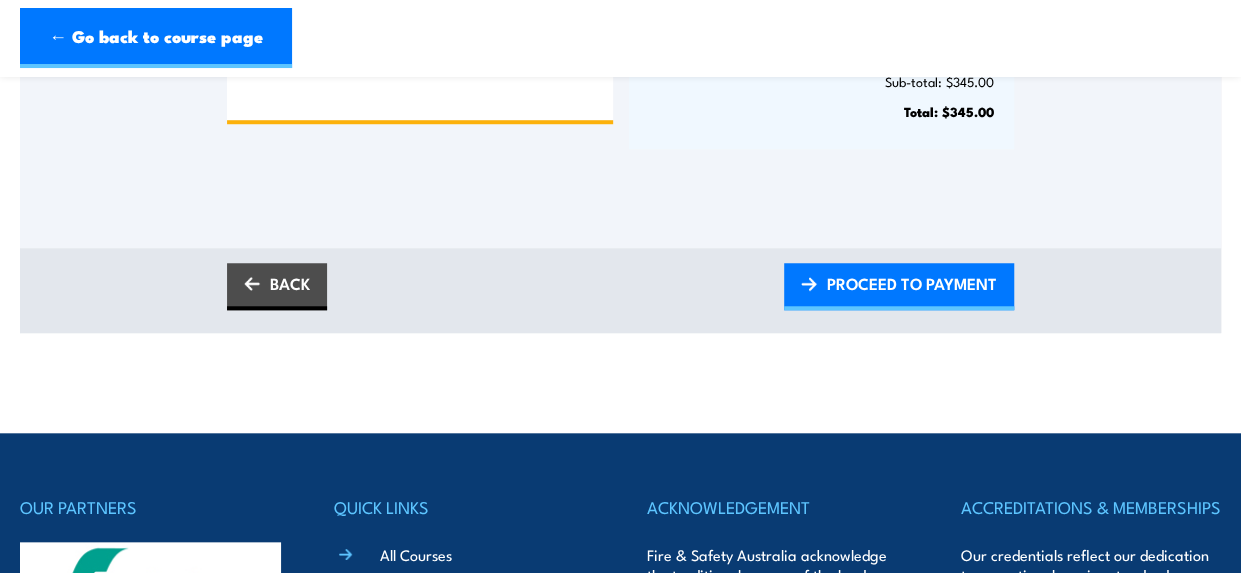 scroll, scrollTop: 700, scrollLeft: 0, axis: vertical 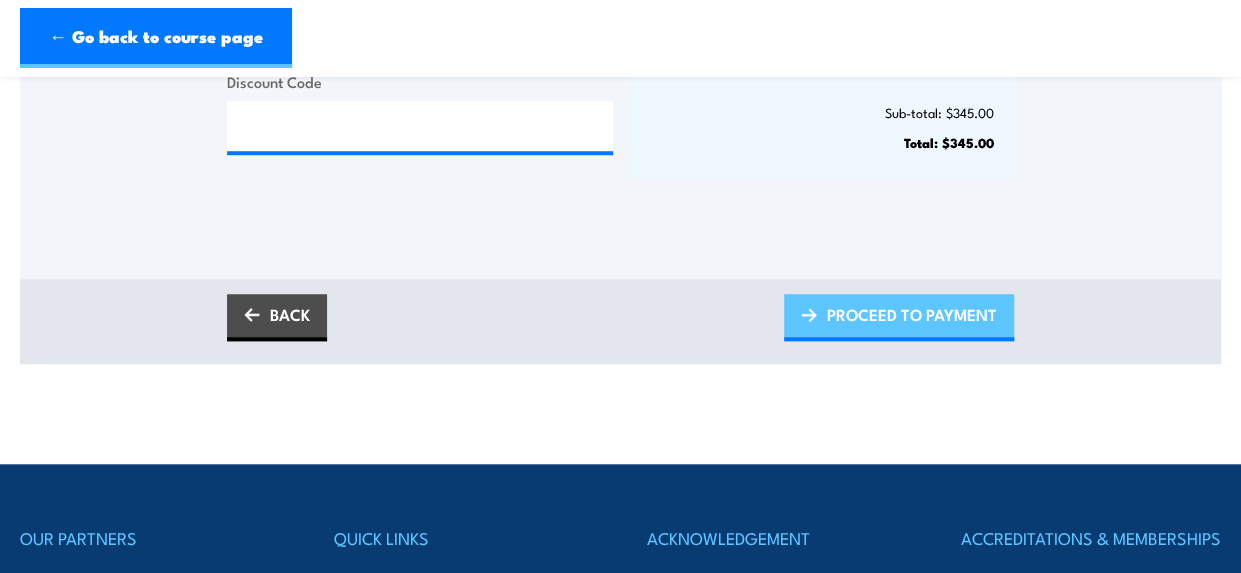 click on "PROCEED TO PAYMENT" at bounding box center (912, 314) 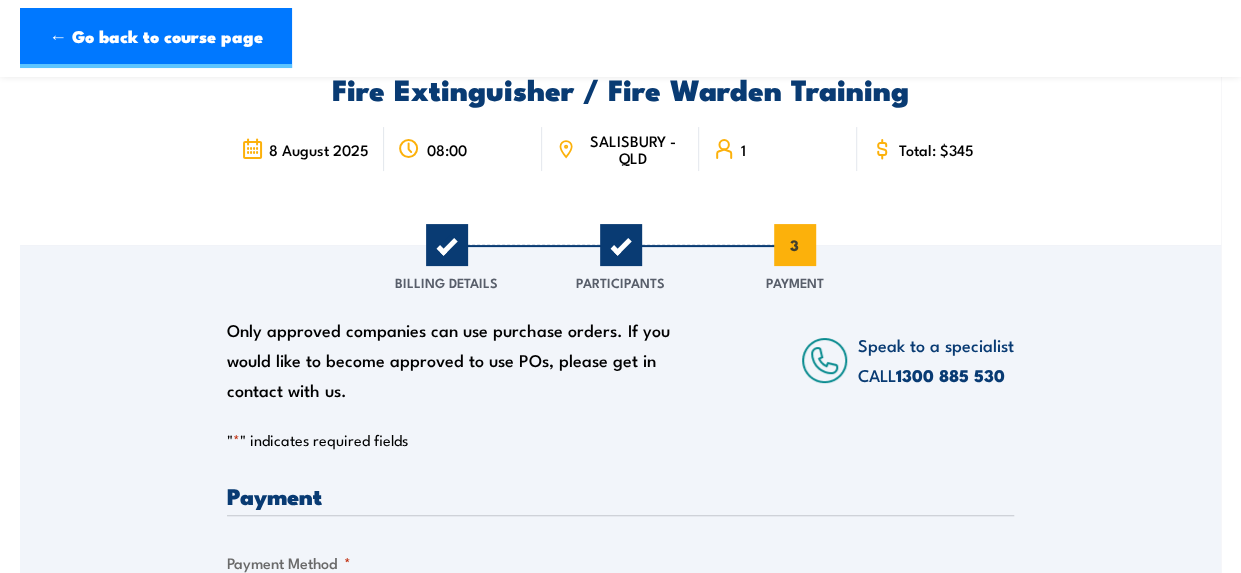 scroll, scrollTop: 100, scrollLeft: 0, axis: vertical 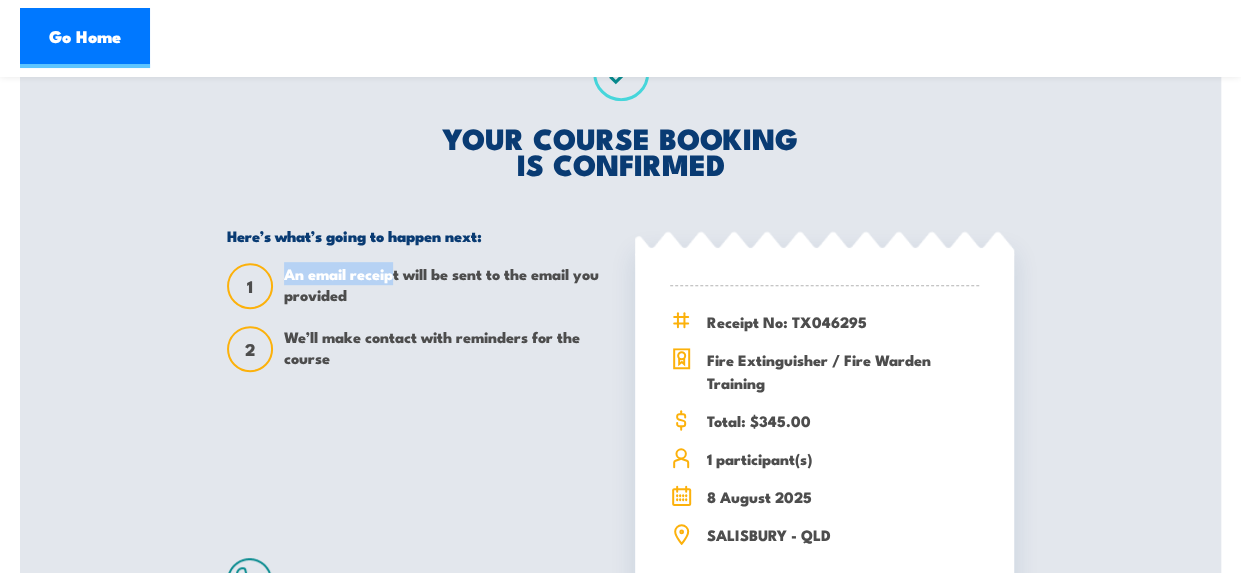 drag, startPoint x: 286, startPoint y: 272, endPoint x: 396, endPoint y: 271, distance: 110.00455 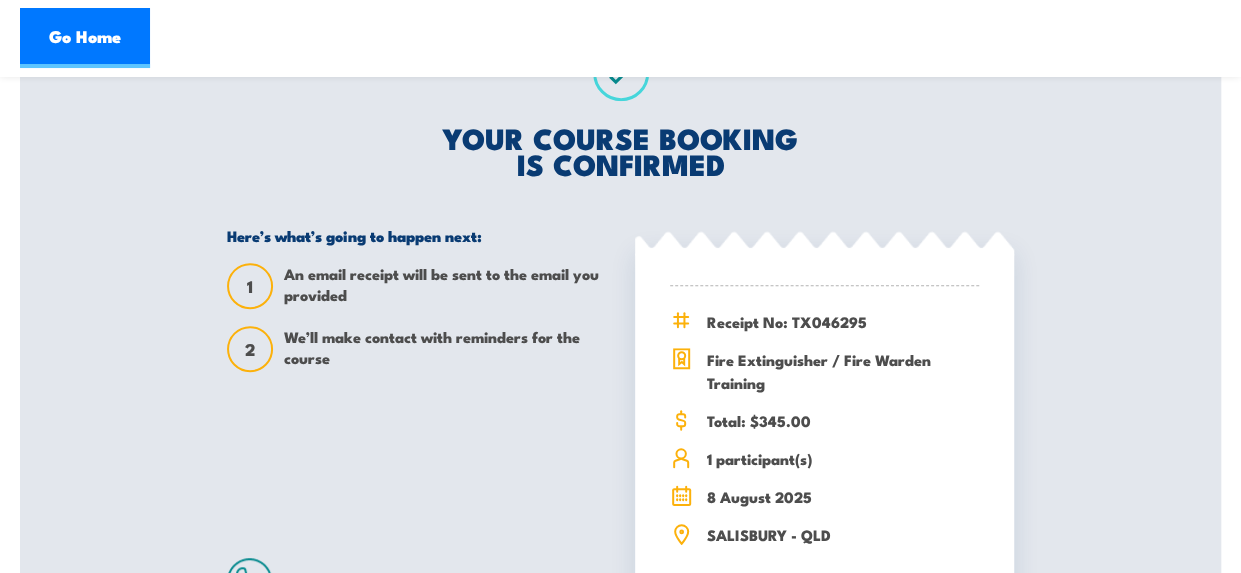 drag, startPoint x: 396, startPoint y: 271, endPoint x: 426, endPoint y: 305, distance: 45.343136 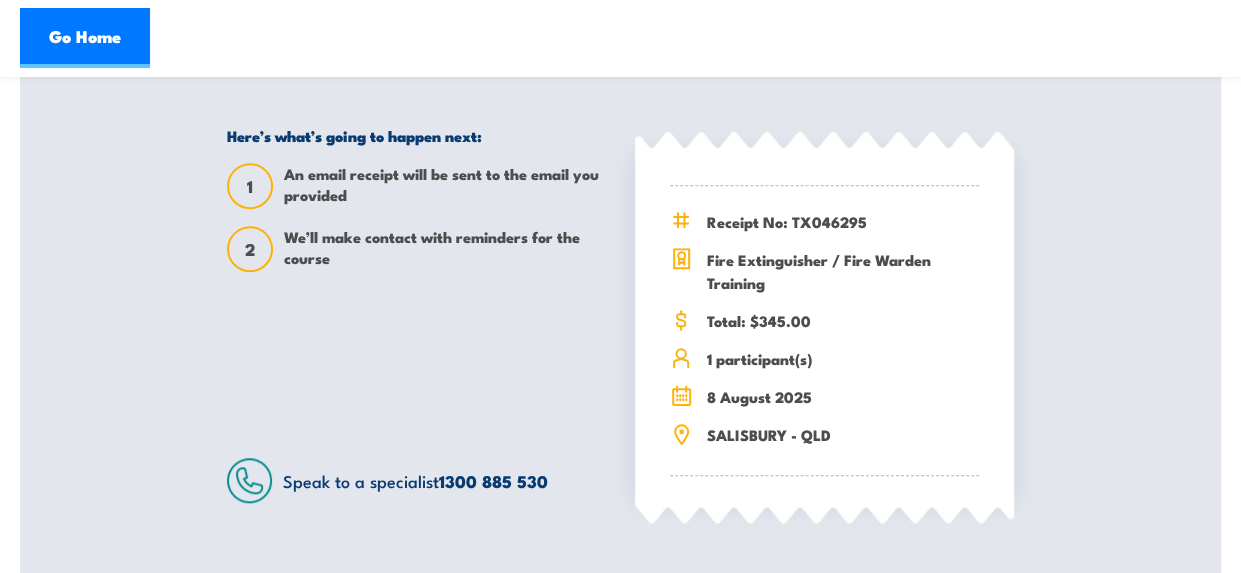 click on "Go Home" at bounding box center (620, 38) 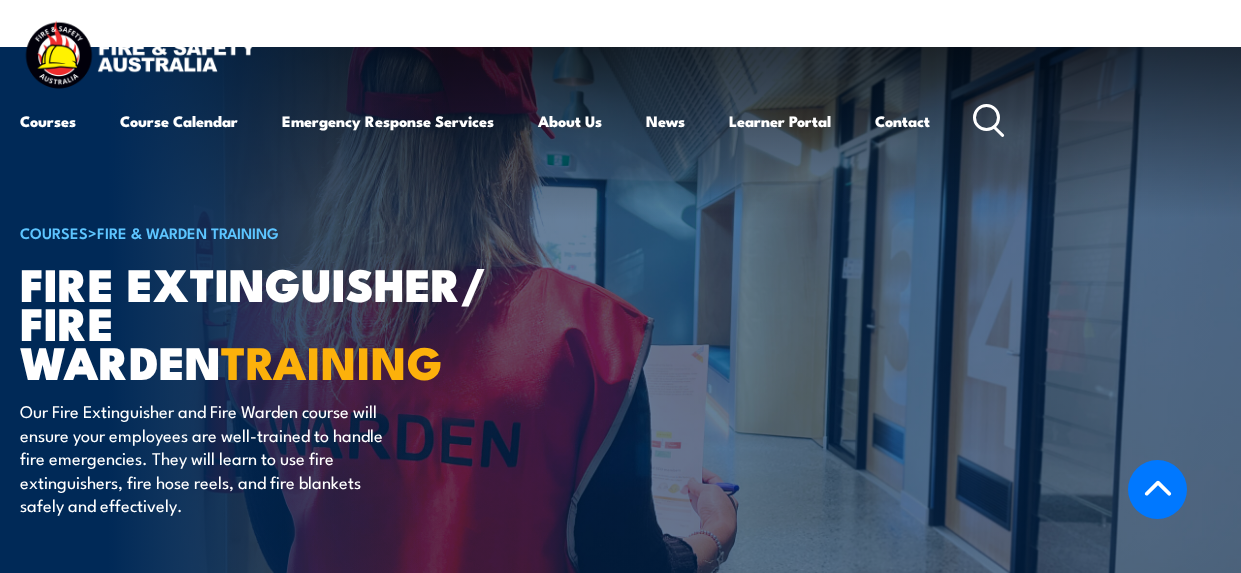 scroll, scrollTop: 500, scrollLeft: 0, axis: vertical 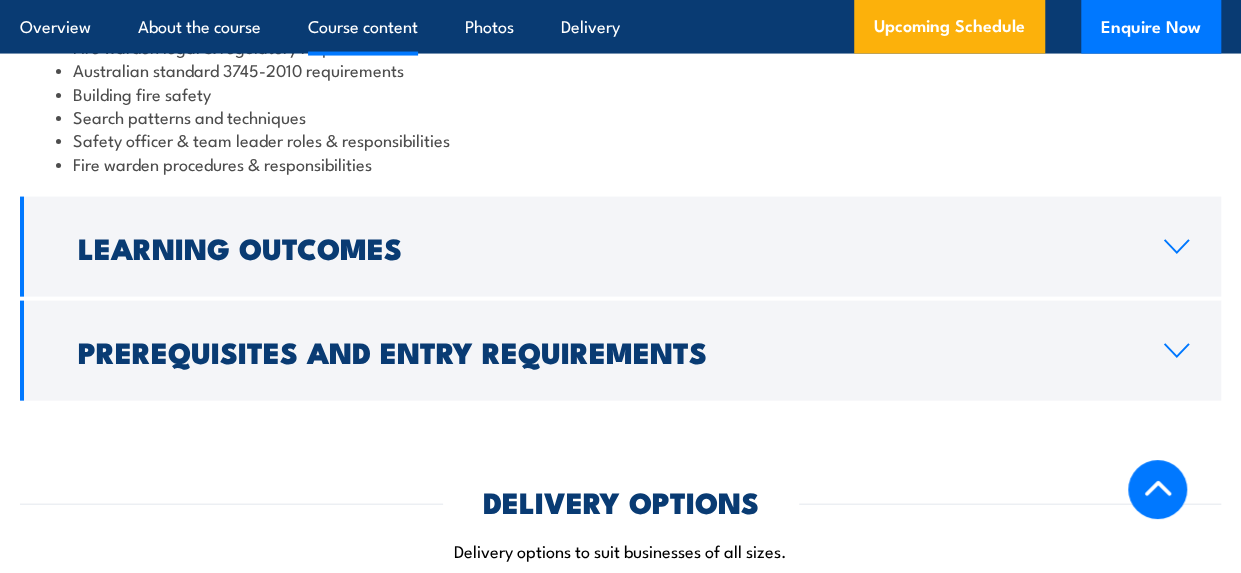 click on "Fire warden procedures & responsibilities" at bounding box center (620, 163) 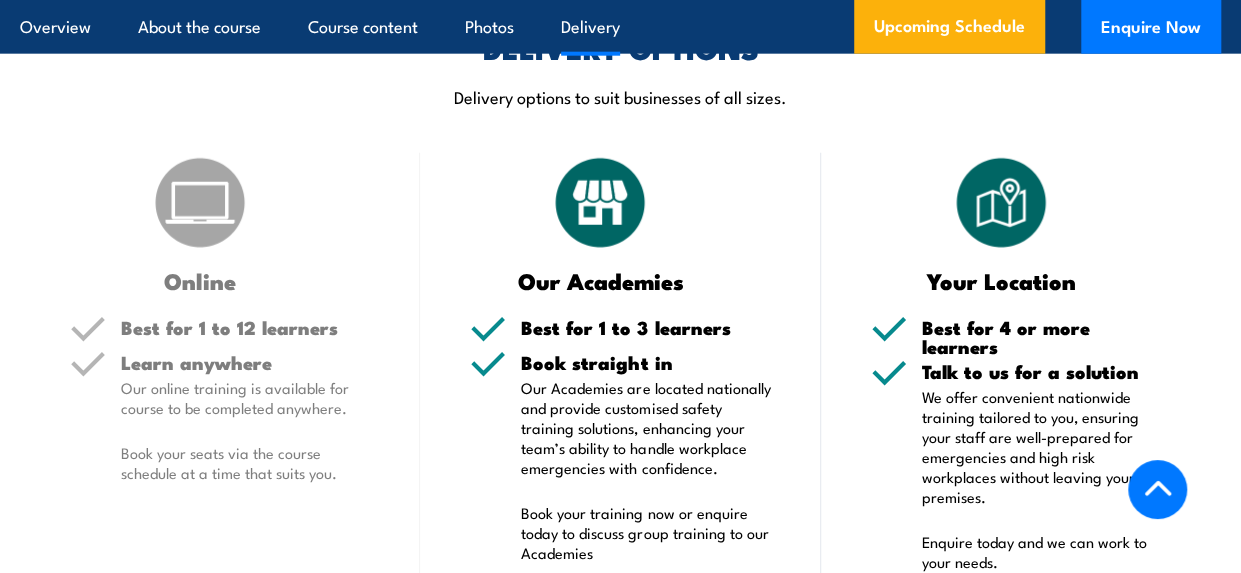 scroll, scrollTop: 2500, scrollLeft: 0, axis: vertical 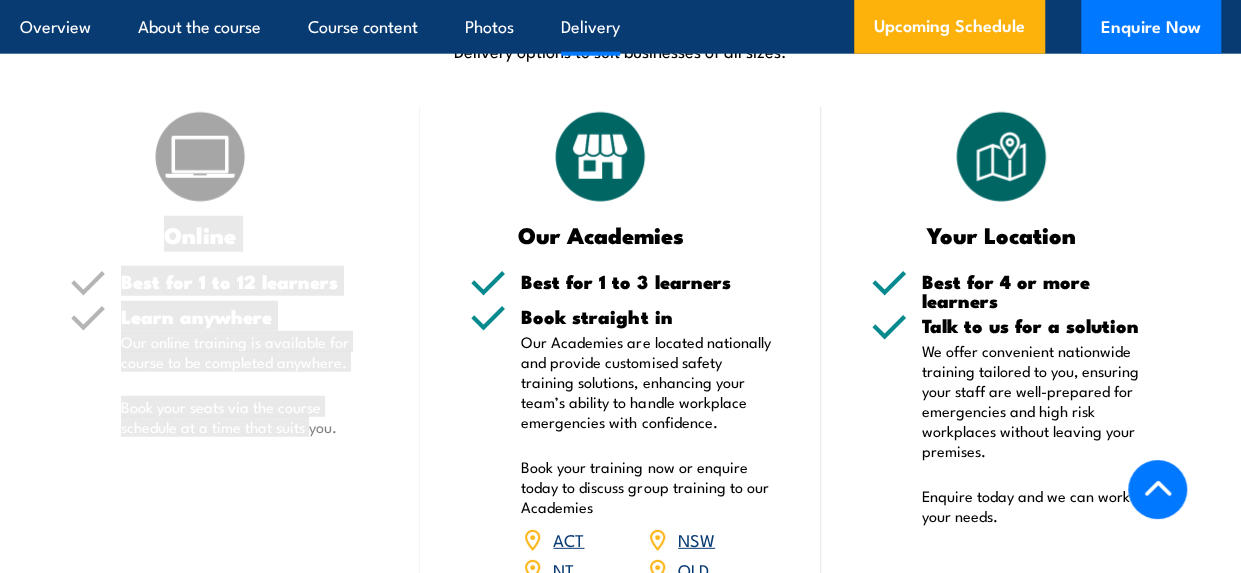 drag, startPoint x: 312, startPoint y: 430, endPoint x: 168, endPoint y: 220, distance: 254.62914 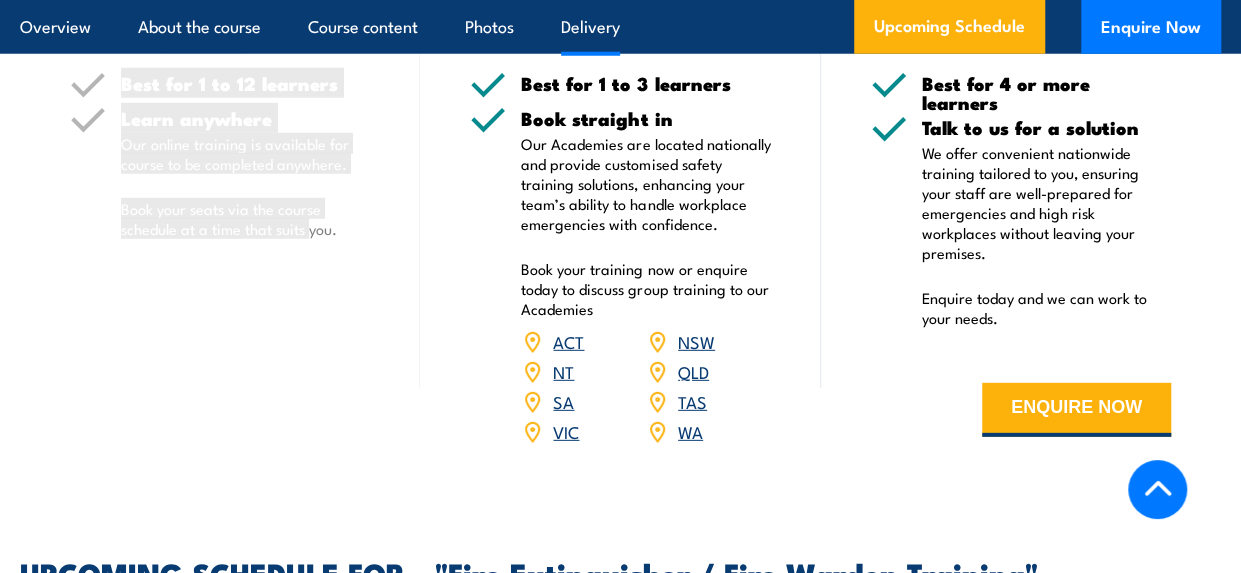 scroll, scrollTop: 2700, scrollLeft: 0, axis: vertical 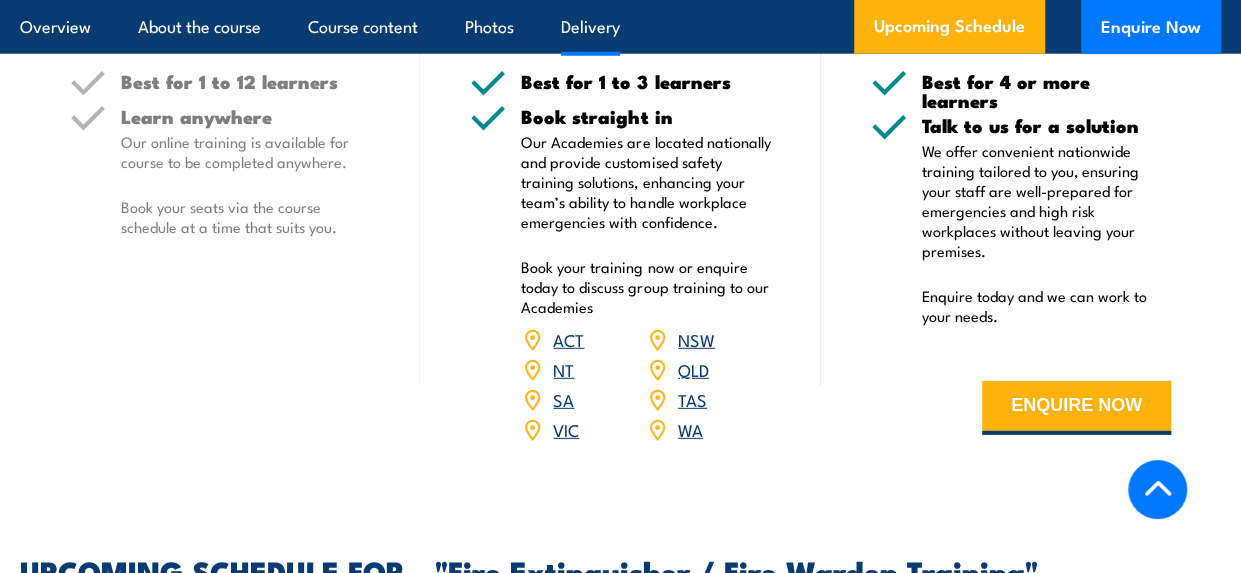 click on "Online
Best for 1 to 12 learners
Learn anywhere
Our online training is available for course to be completed anywhere.
Book your seats via the course schedule at a time that suits you." at bounding box center (220, 188) 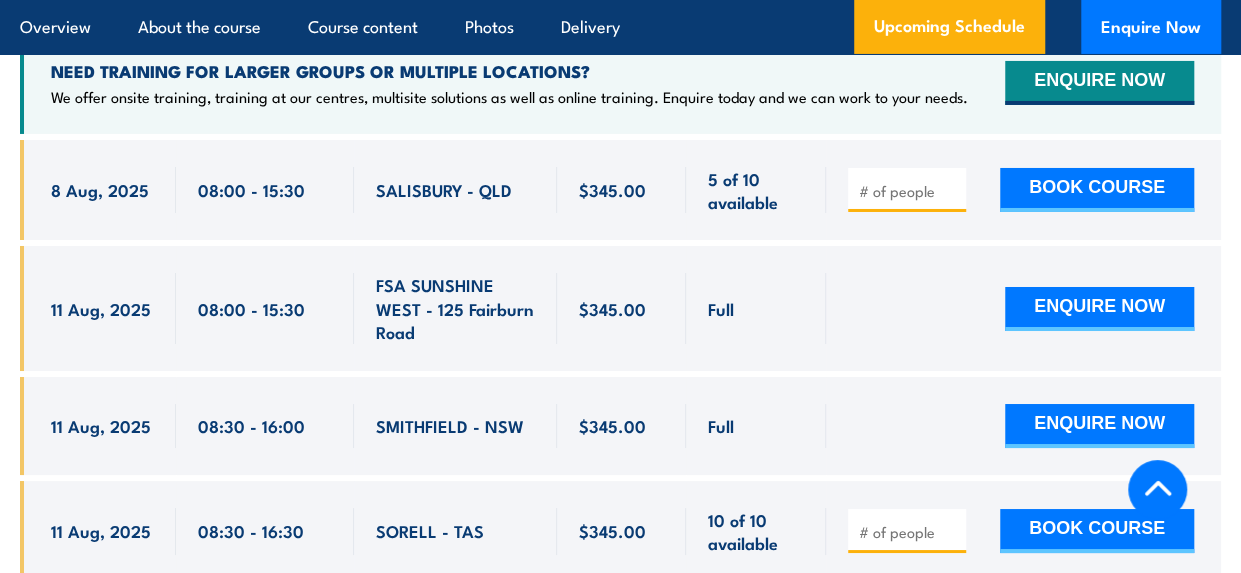 scroll, scrollTop: 3300, scrollLeft: 0, axis: vertical 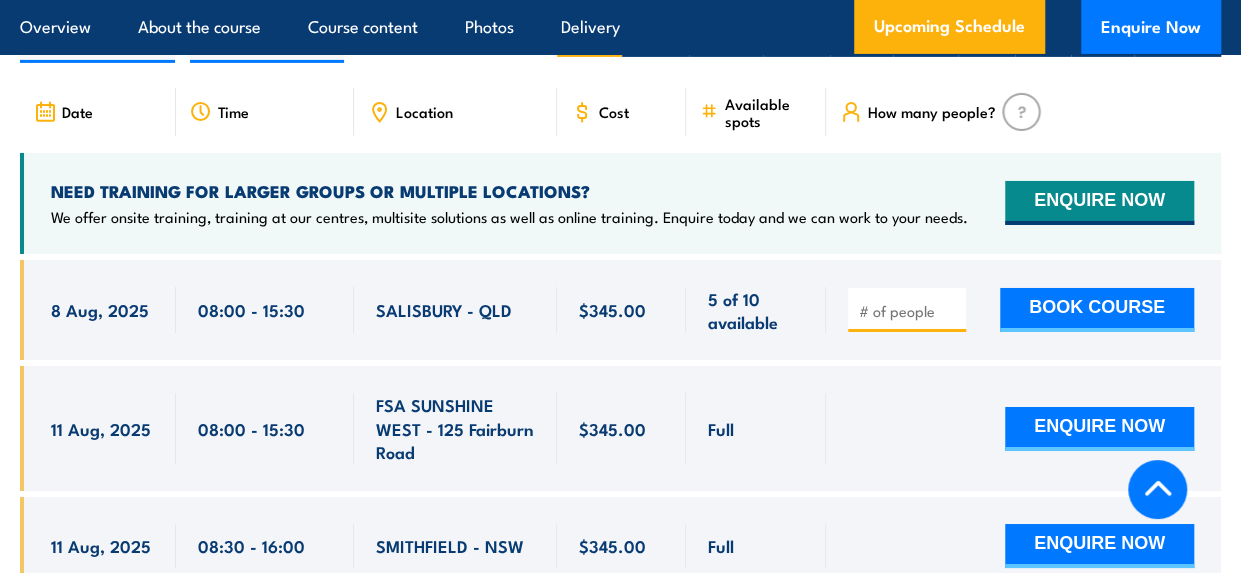 drag, startPoint x: 50, startPoint y: 310, endPoint x: 810, endPoint y: 320, distance: 760.0658 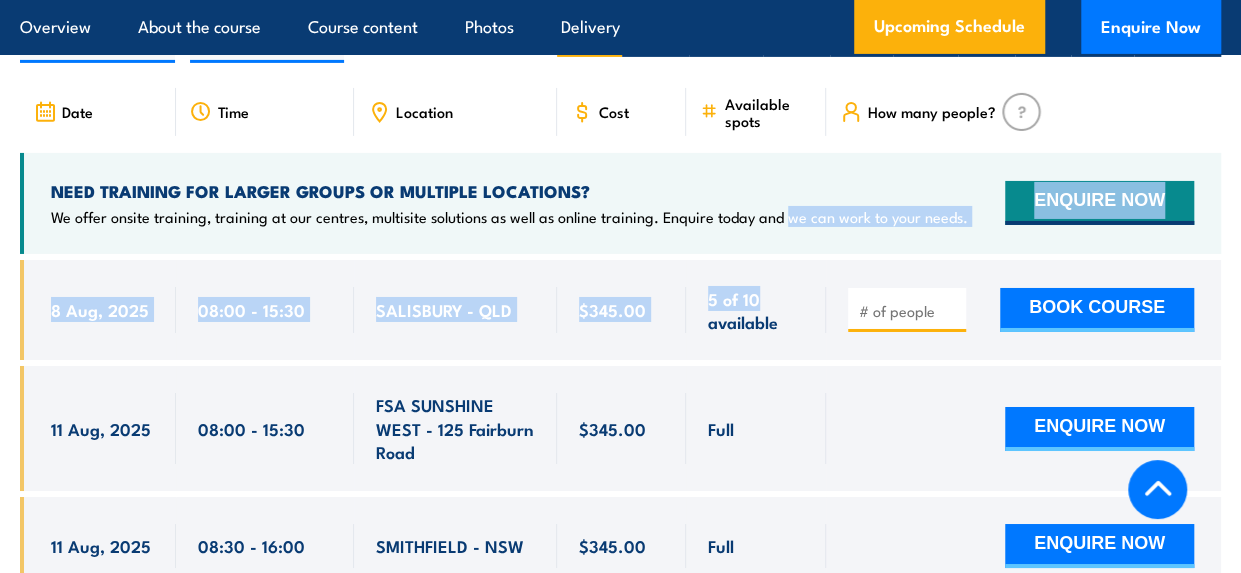 drag, startPoint x: 810, startPoint y: 320, endPoint x: 787, endPoint y: 253, distance: 70.837845 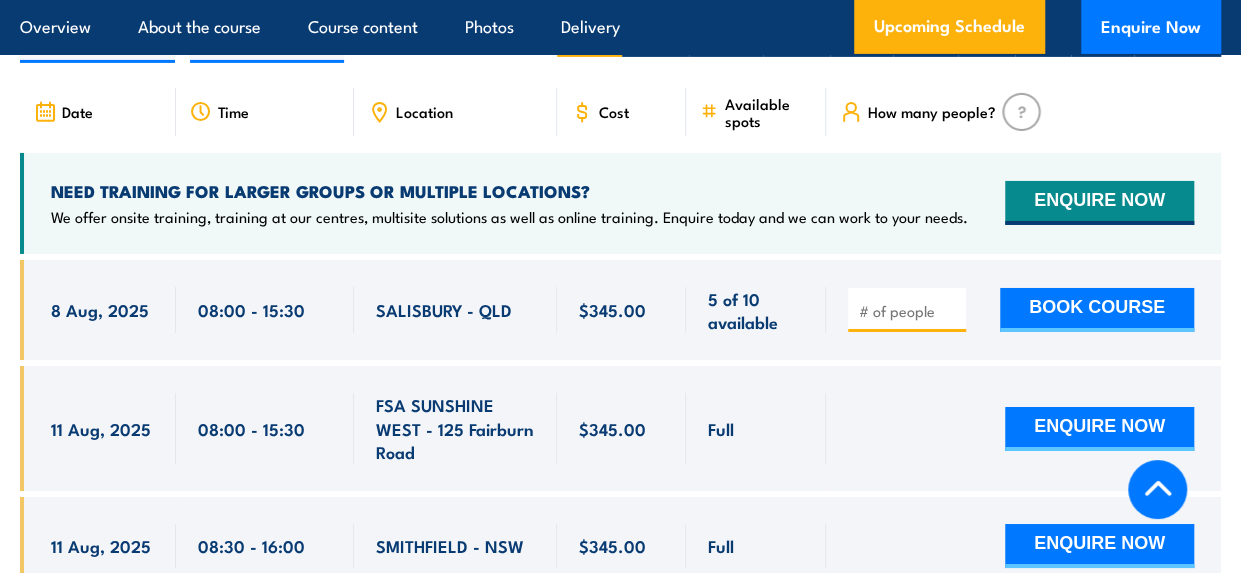click on "5 of 10 available" at bounding box center [756, 310] 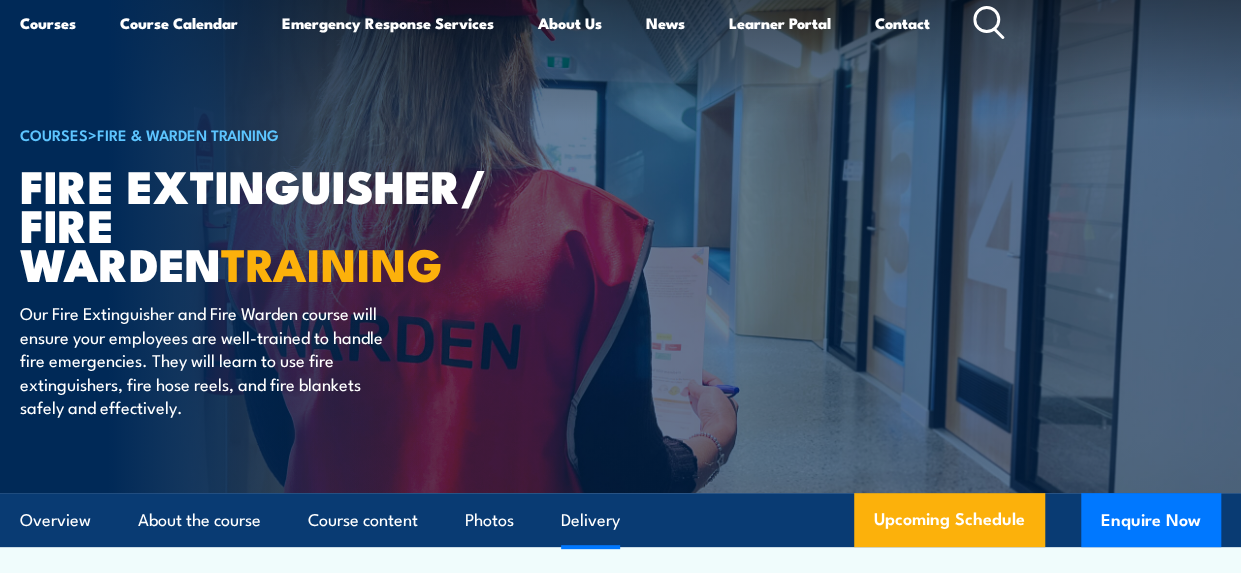 scroll, scrollTop: 0, scrollLeft: 0, axis: both 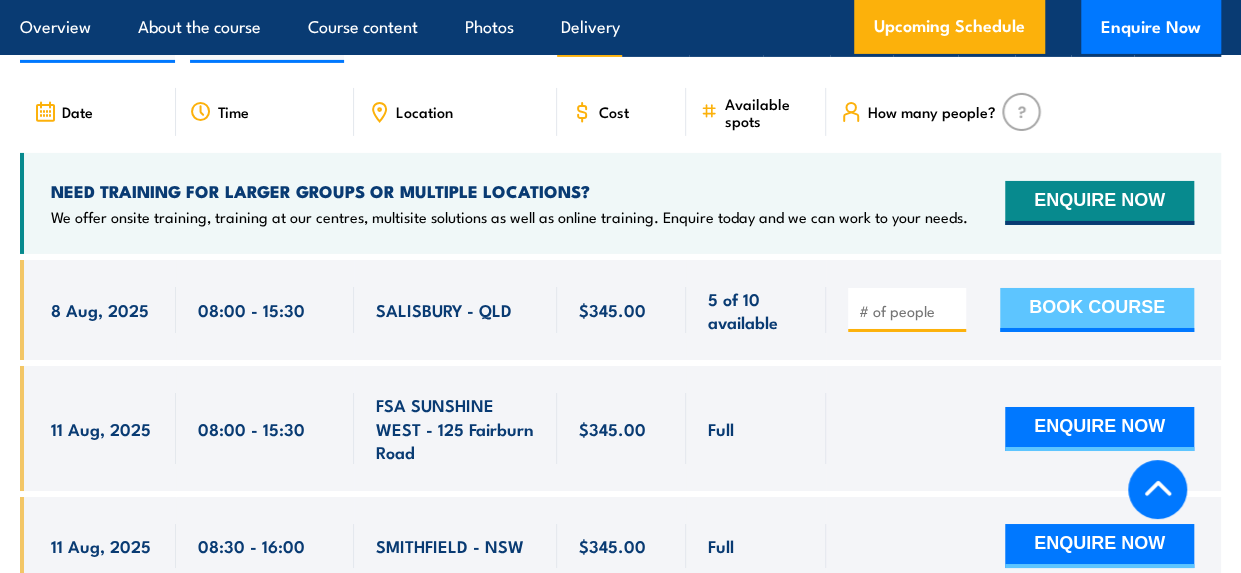 click on "BOOK COURSE" at bounding box center [1097, 310] 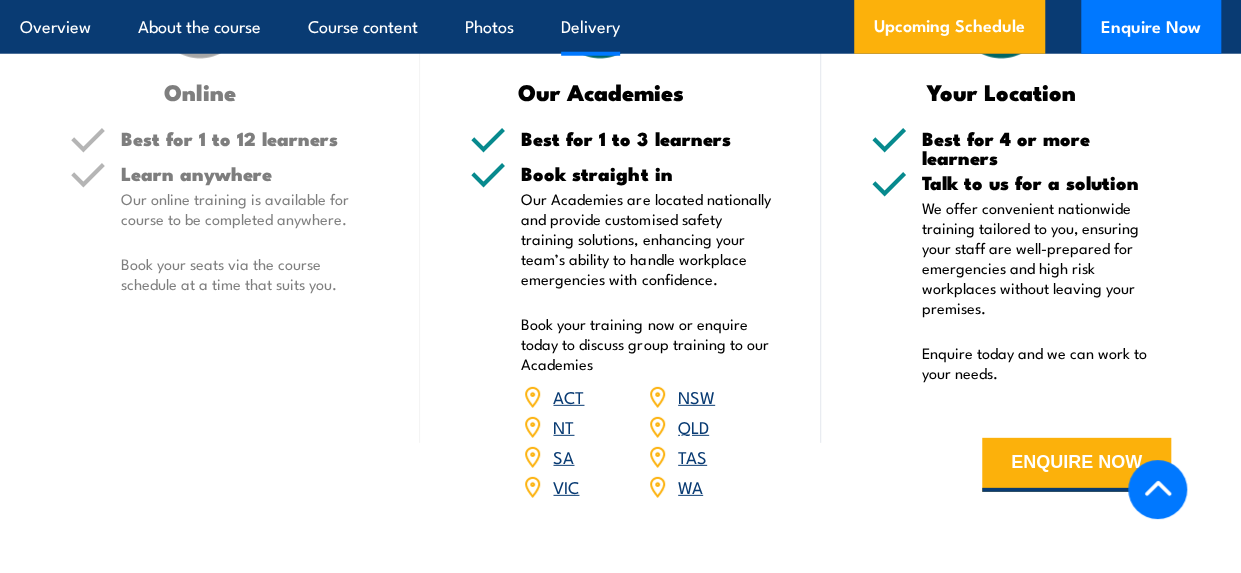 scroll, scrollTop: 2500, scrollLeft: 0, axis: vertical 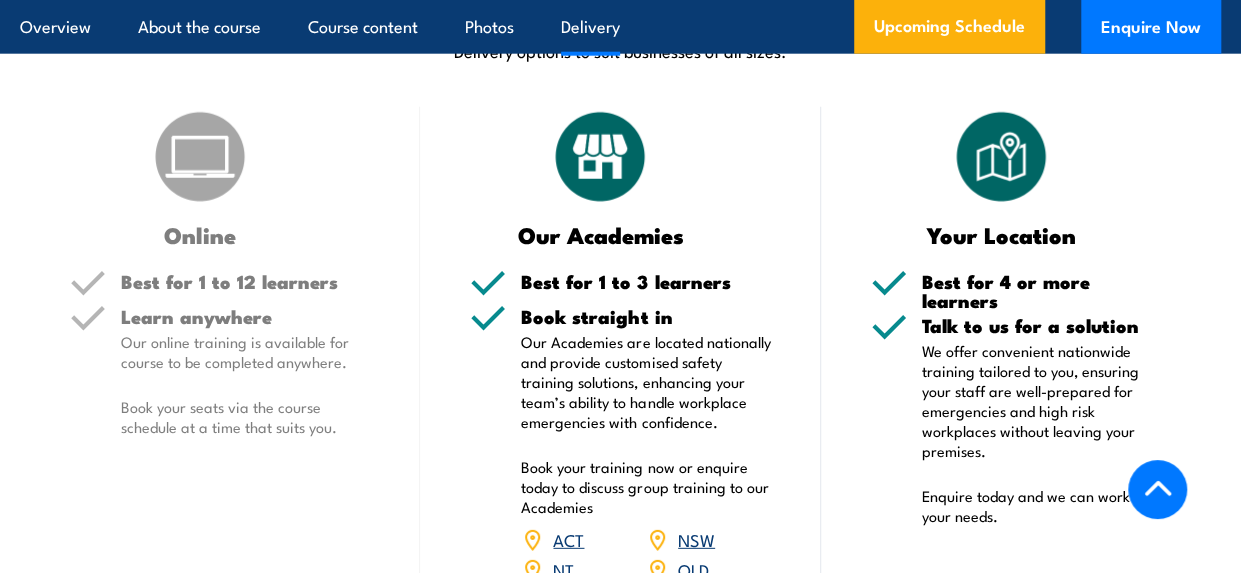 click on "Best for 1 to 12 learners" at bounding box center [245, 281] 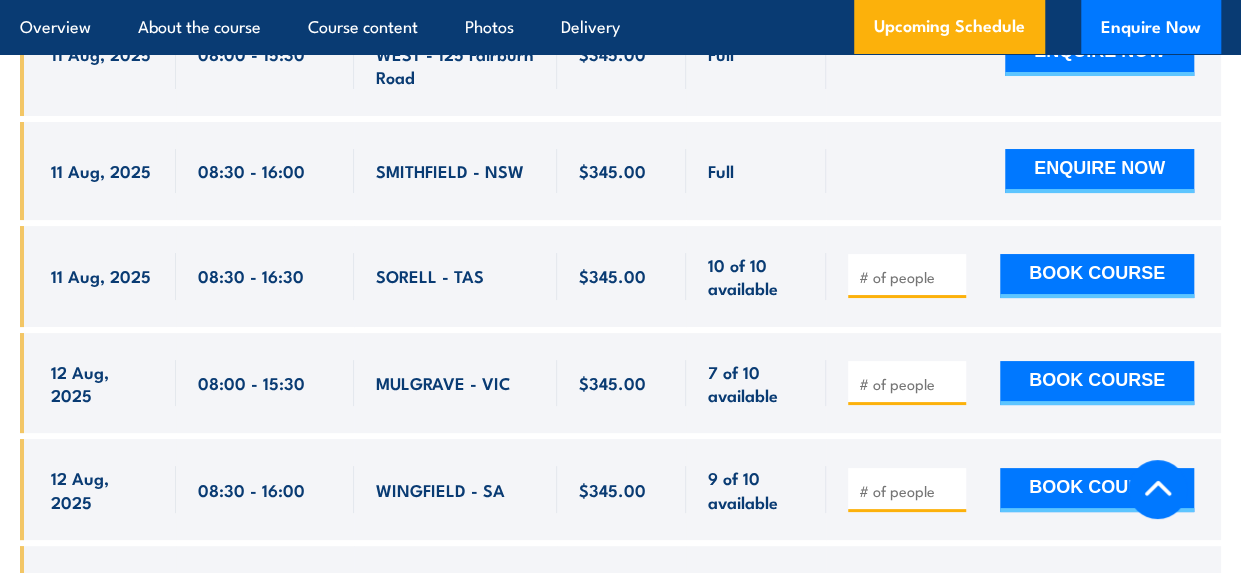 scroll, scrollTop: 4000, scrollLeft: 0, axis: vertical 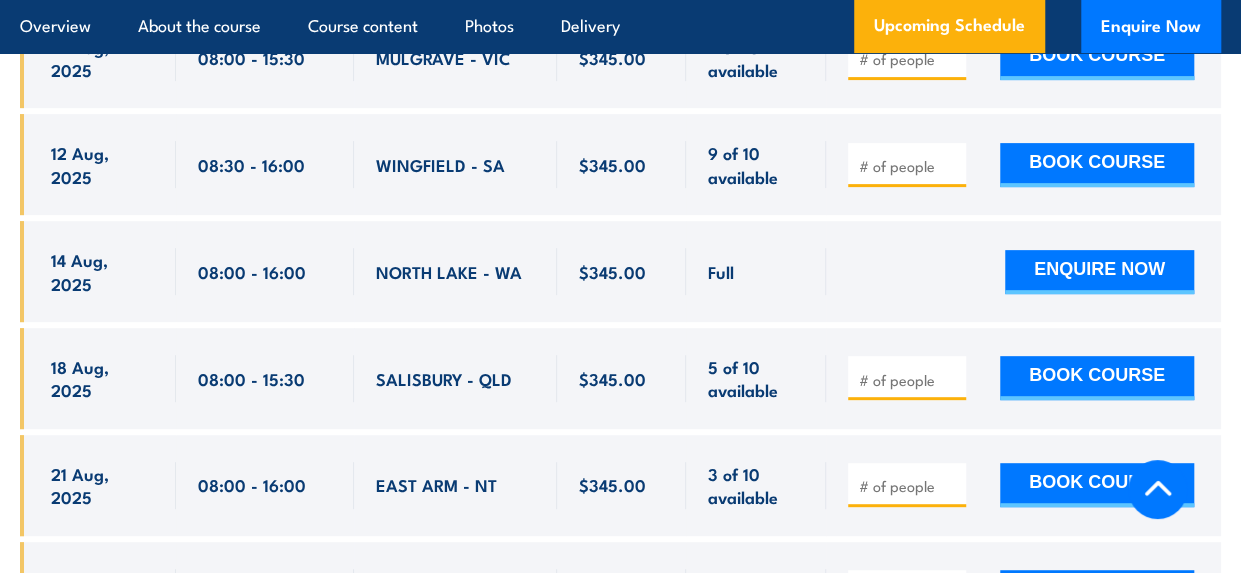 click on "Full" at bounding box center (756, 271) 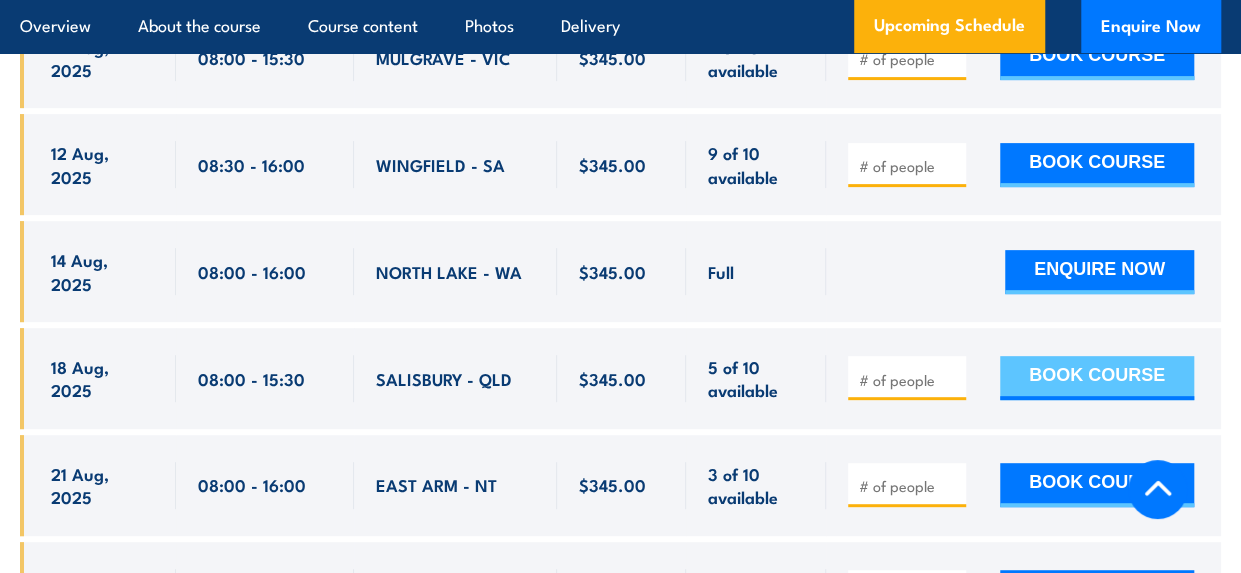 drag, startPoint x: 51, startPoint y: 377, endPoint x: 1006, endPoint y: 376, distance: 955.00055 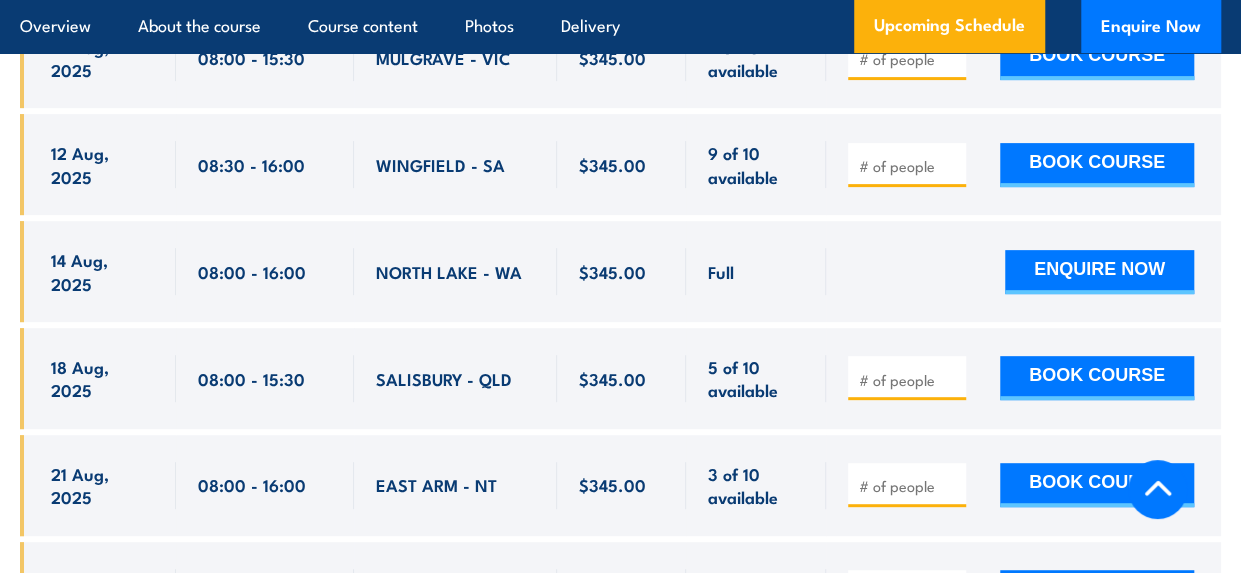 drag, startPoint x: 1006, startPoint y: 376, endPoint x: 880, endPoint y: 311, distance: 141.778 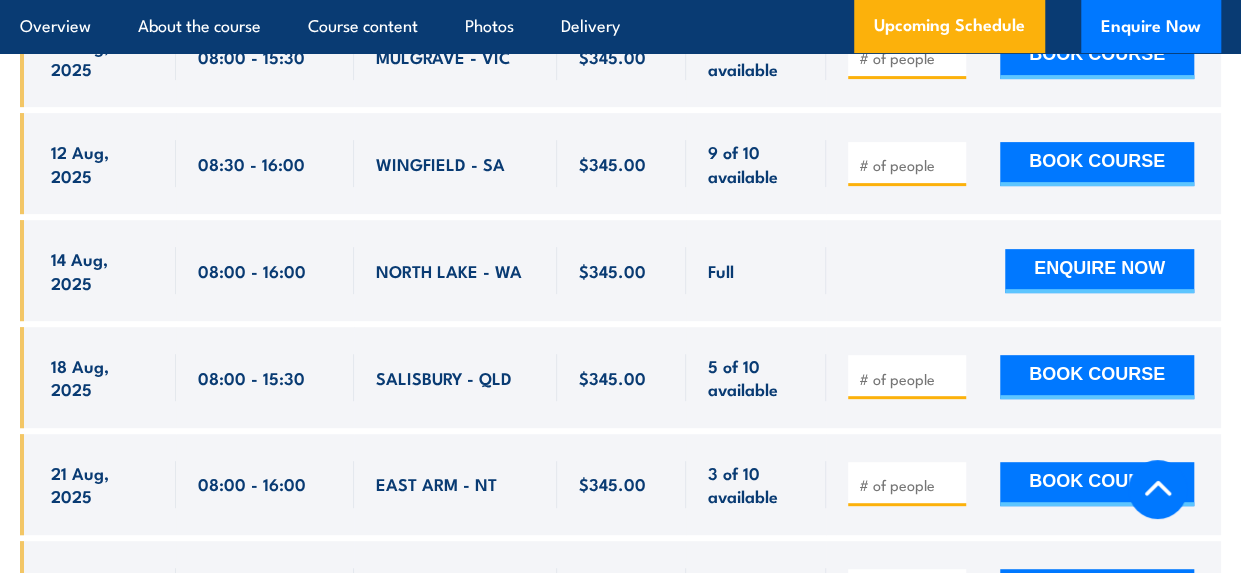 click on "SALISBURY - QLD" at bounding box center [455, 377] 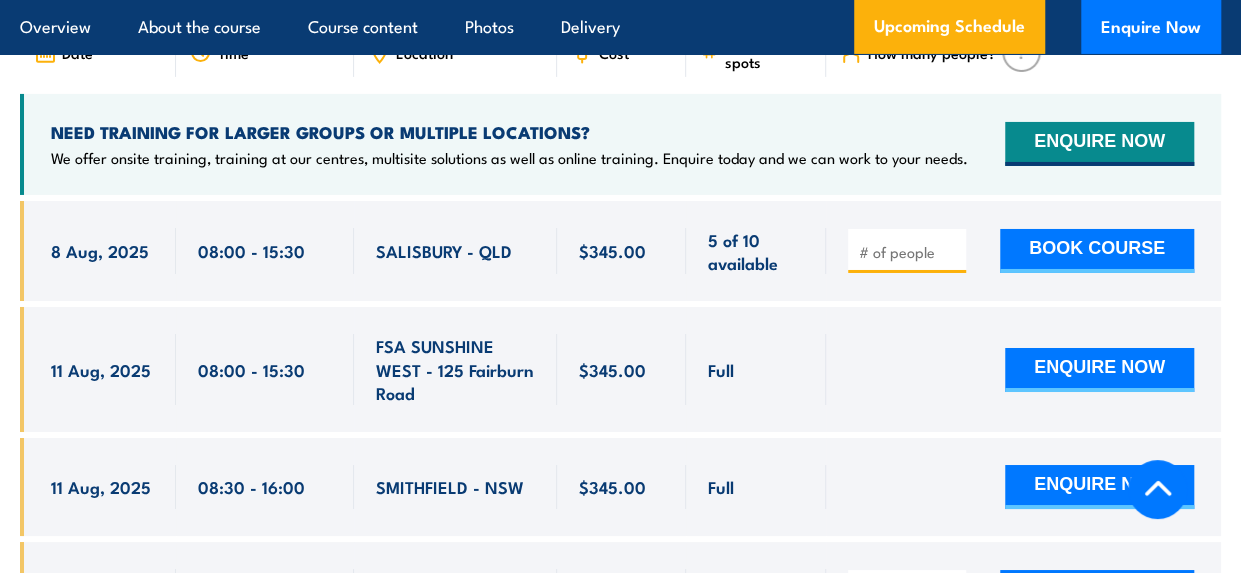 scroll, scrollTop: 3401, scrollLeft: 0, axis: vertical 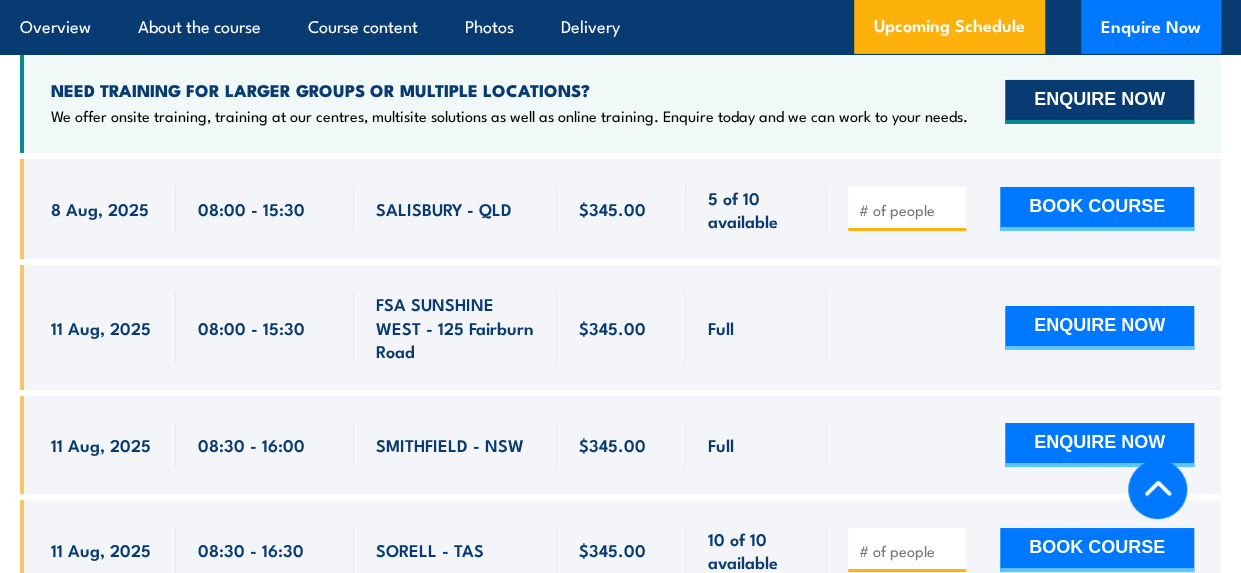 click on "ENQUIRE NOW" at bounding box center [1099, 102] 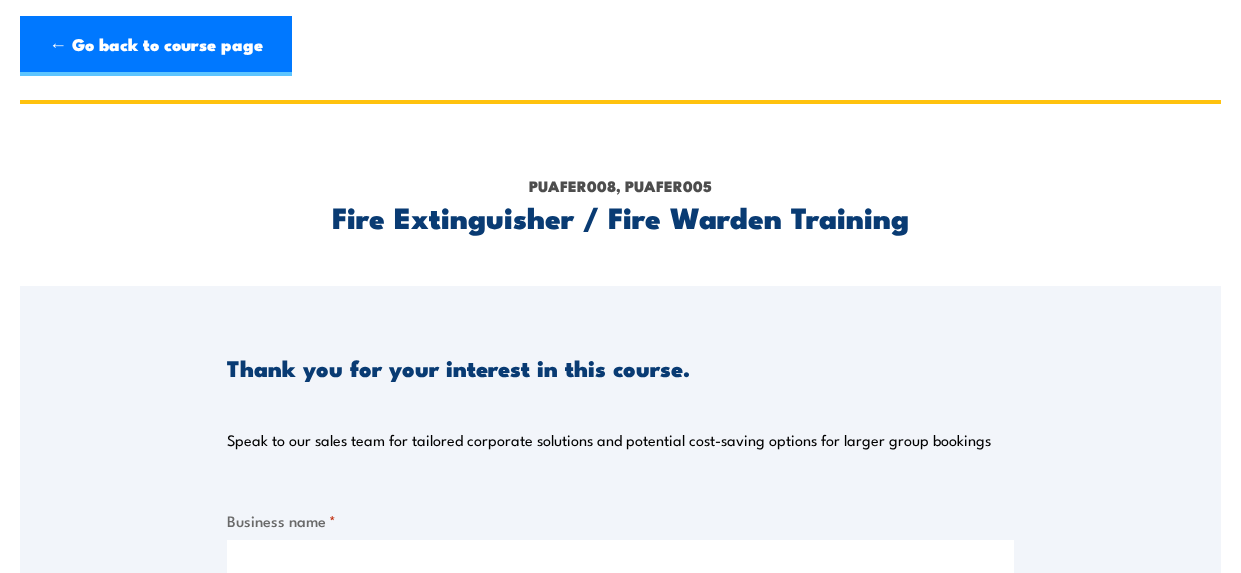 scroll, scrollTop: 490, scrollLeft: 0, axis: vertical 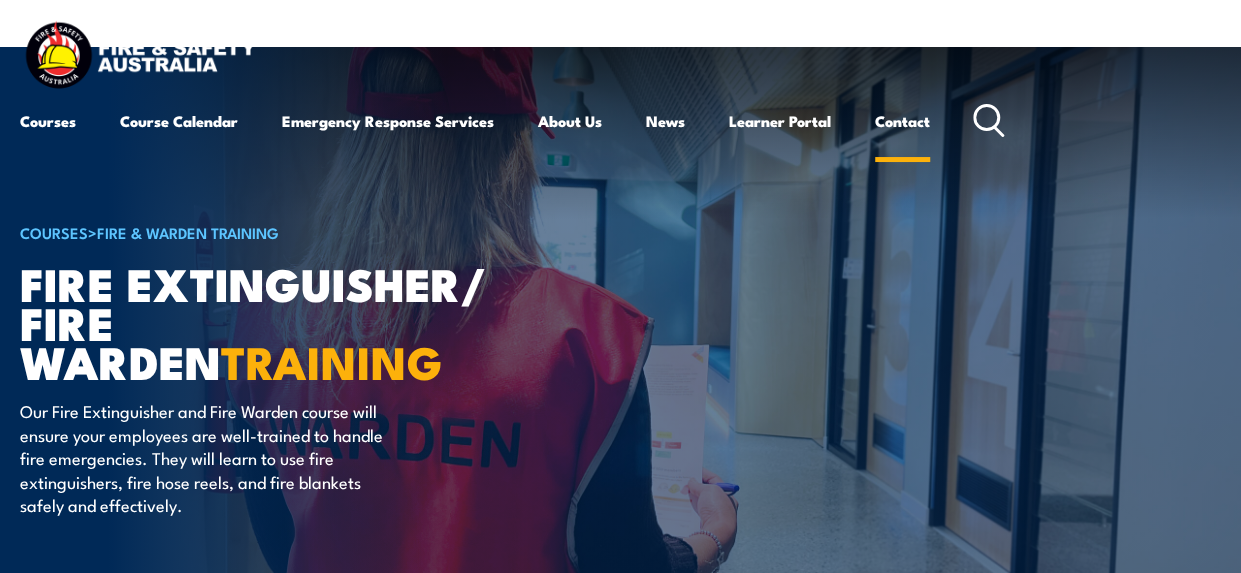 click on "Contact" at bounding box center (902, 121) 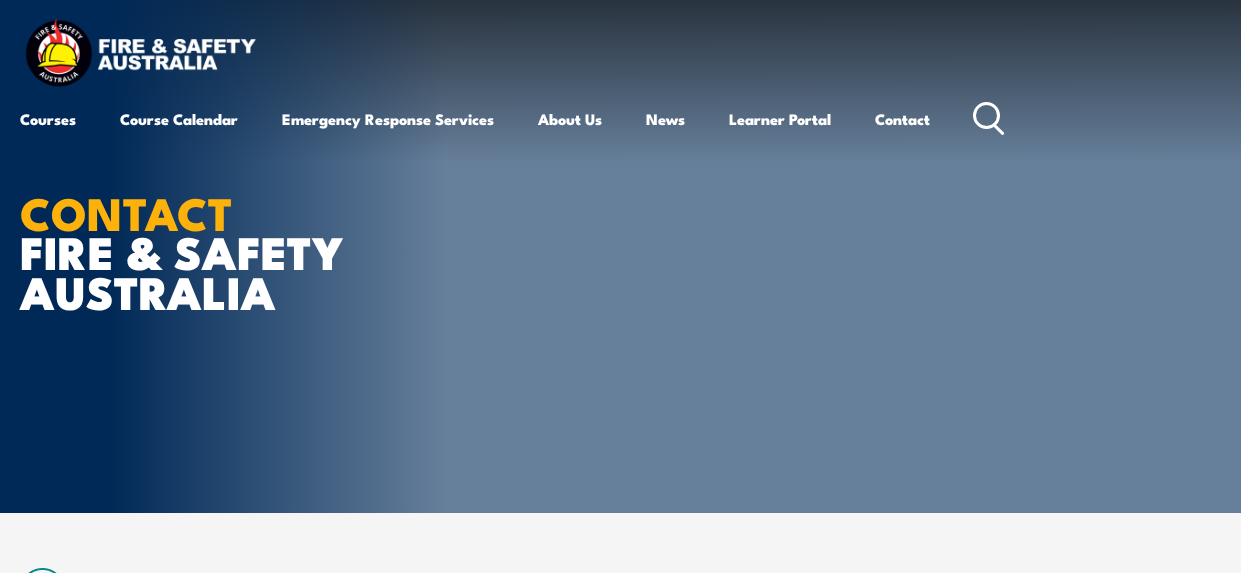 scroll, scrollTop: 0, scrollLeft: 0, axis: both 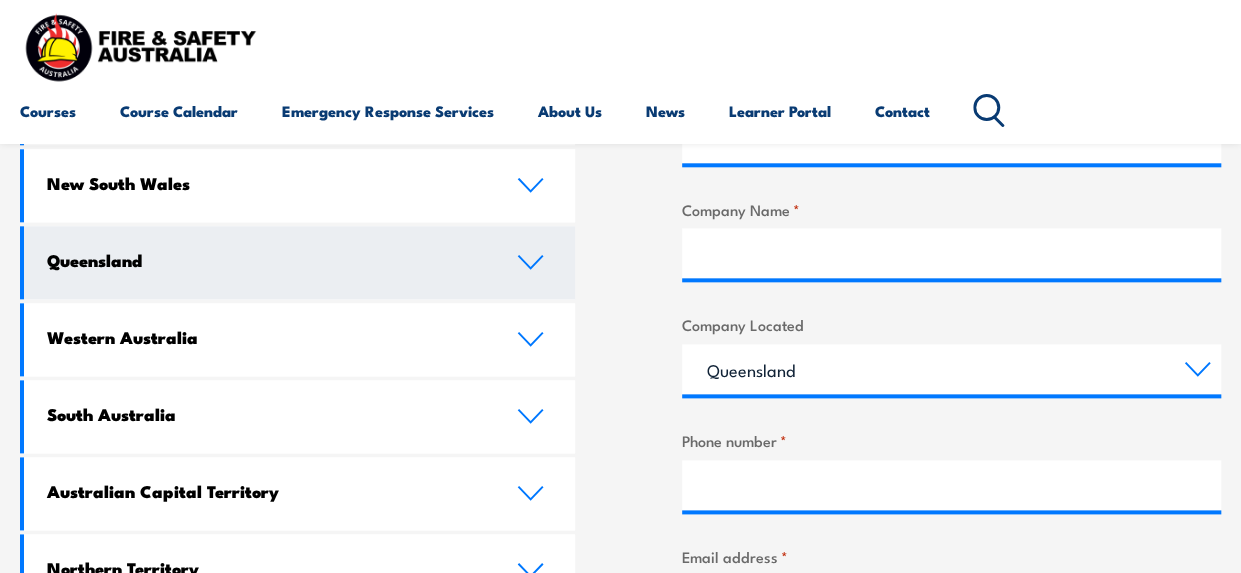 click on "Queensland" at bounding box center [299, 262] 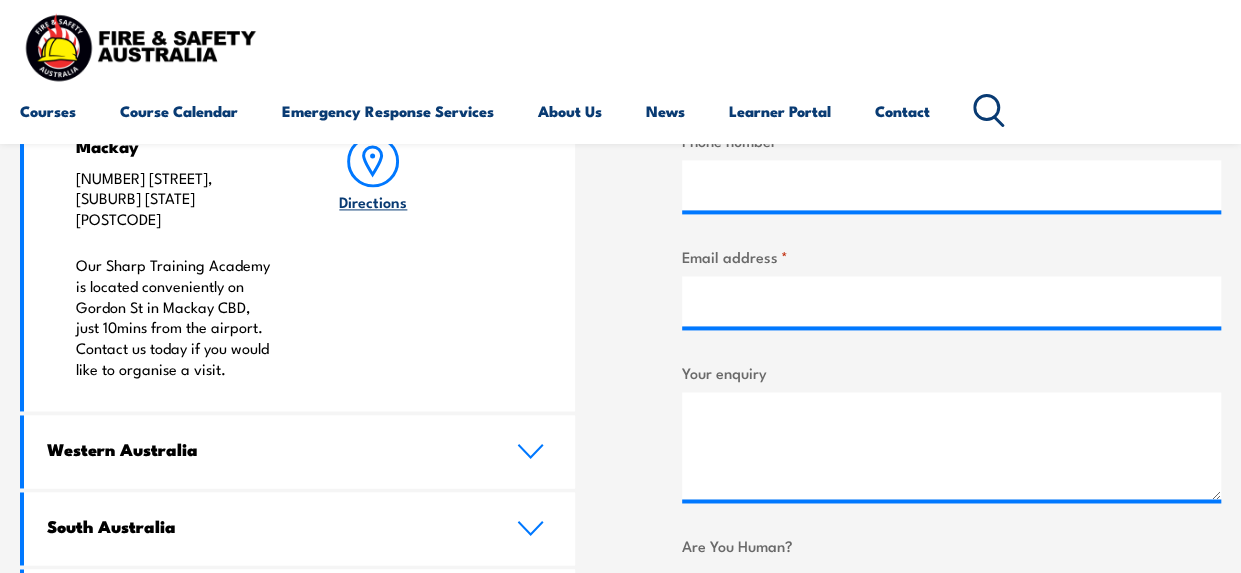 scroll, scrollTop: 1000, scrollLeft: 0, axis: vertical 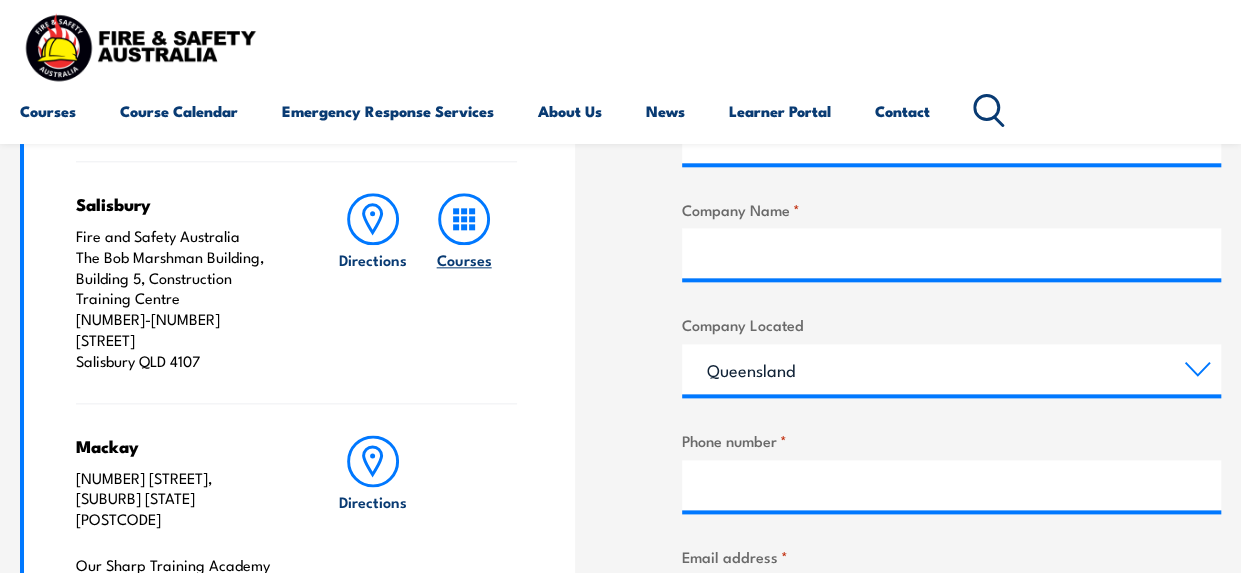 click 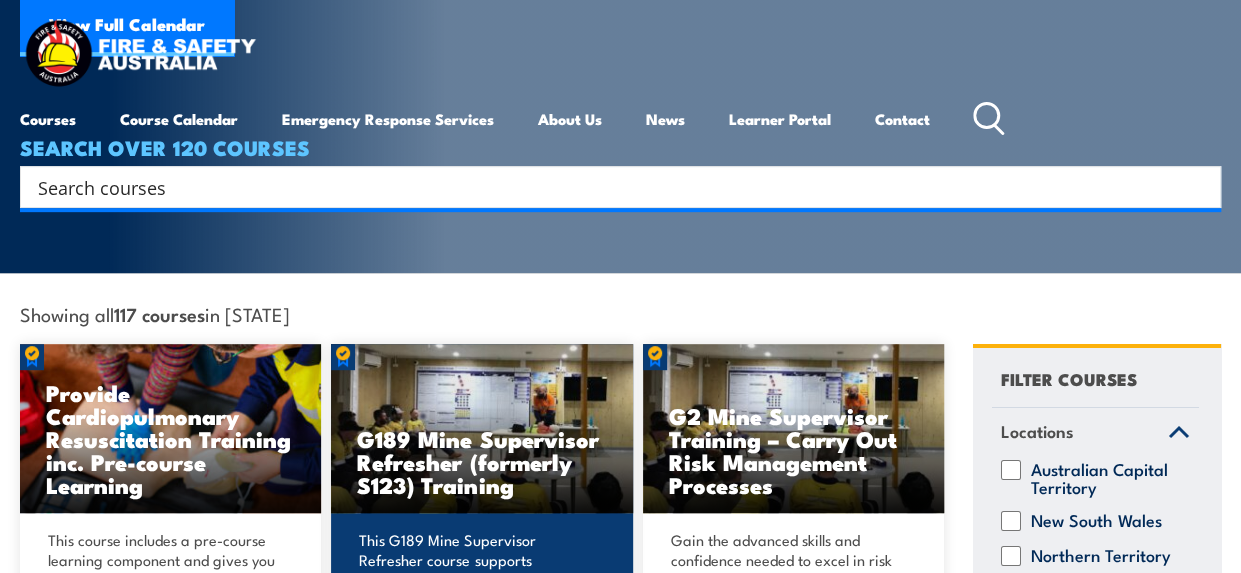 scroll, scrollTop: 0, scrollLeft: 0, axis: both 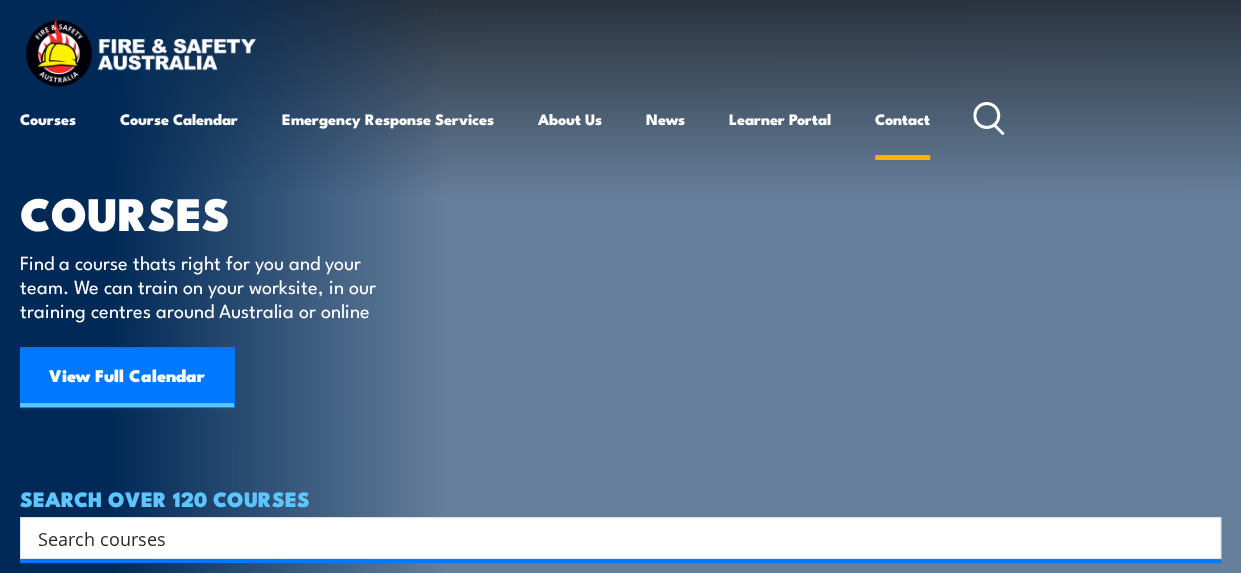 click on "Contact" at bounding box center [902, 119] 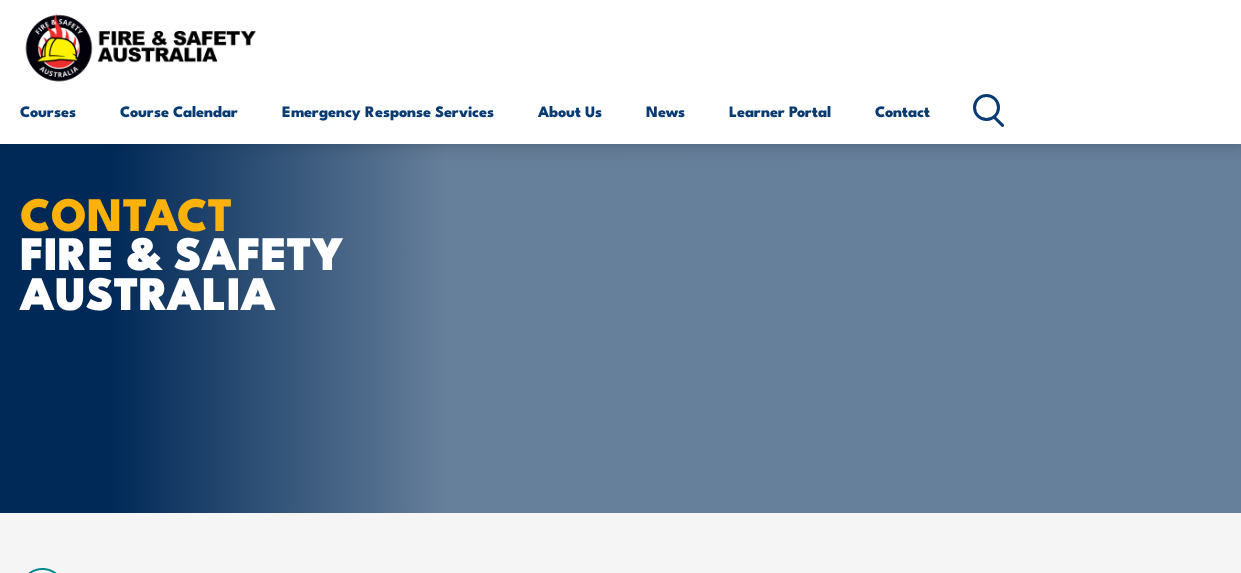 scroll, scrollTop: 400, scrollLeft: 0, axis: vertical 